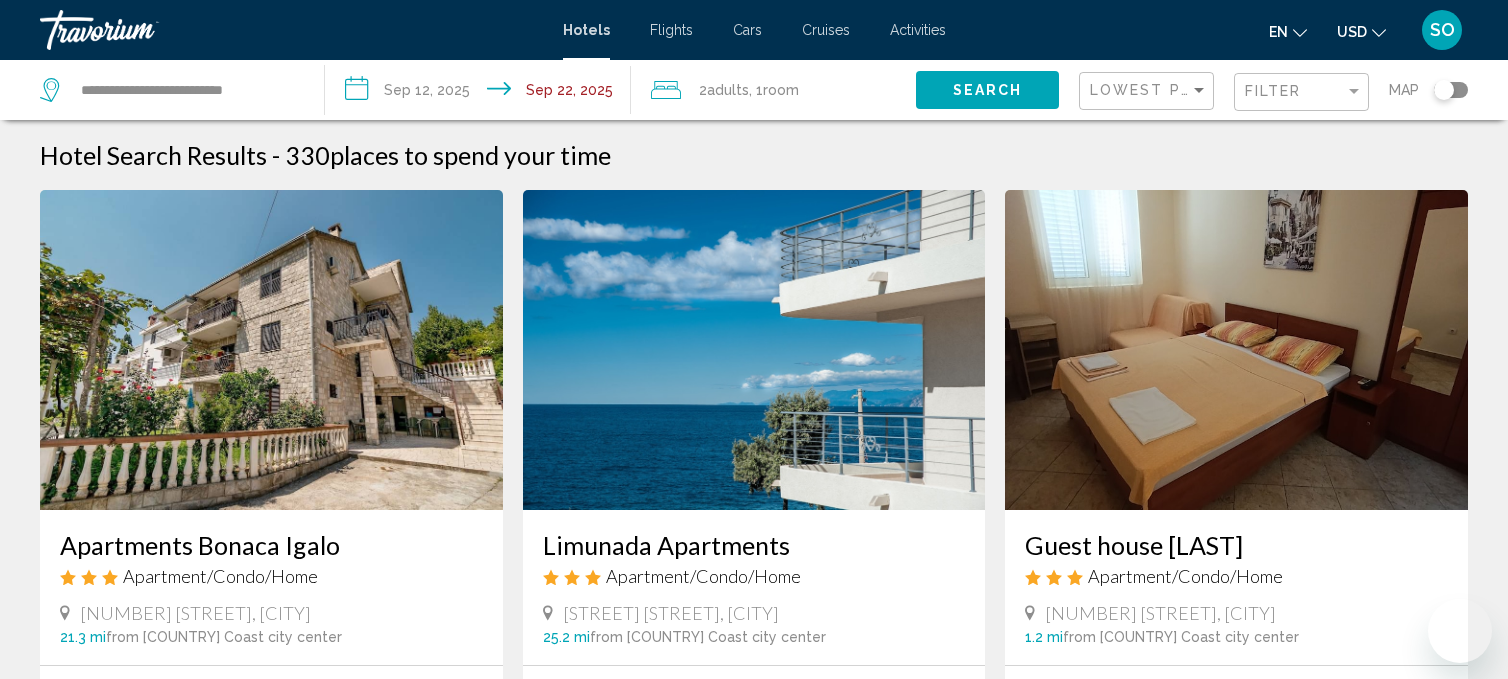 scroll, scrollTop: 84, scrollLeft: 0, axis: vertical 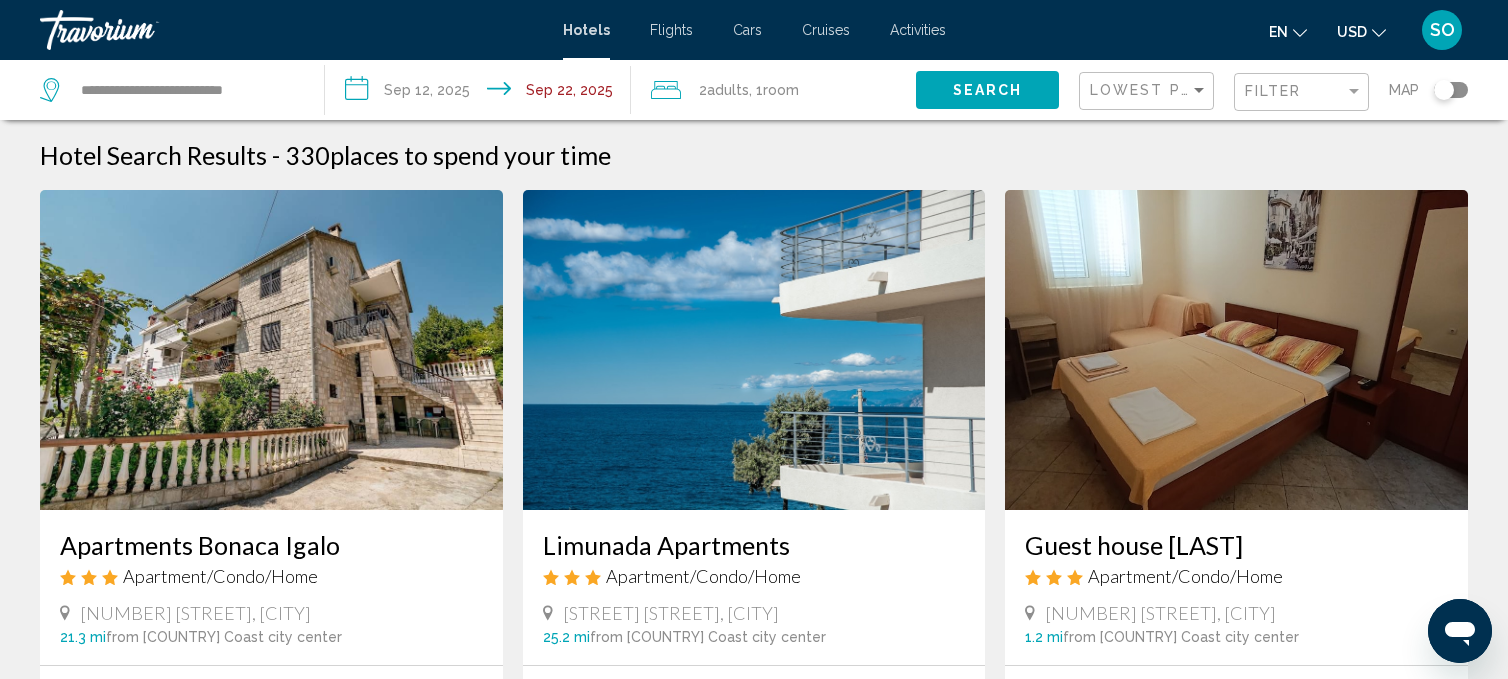 click on "SO" at bounding box center (1442, 30) 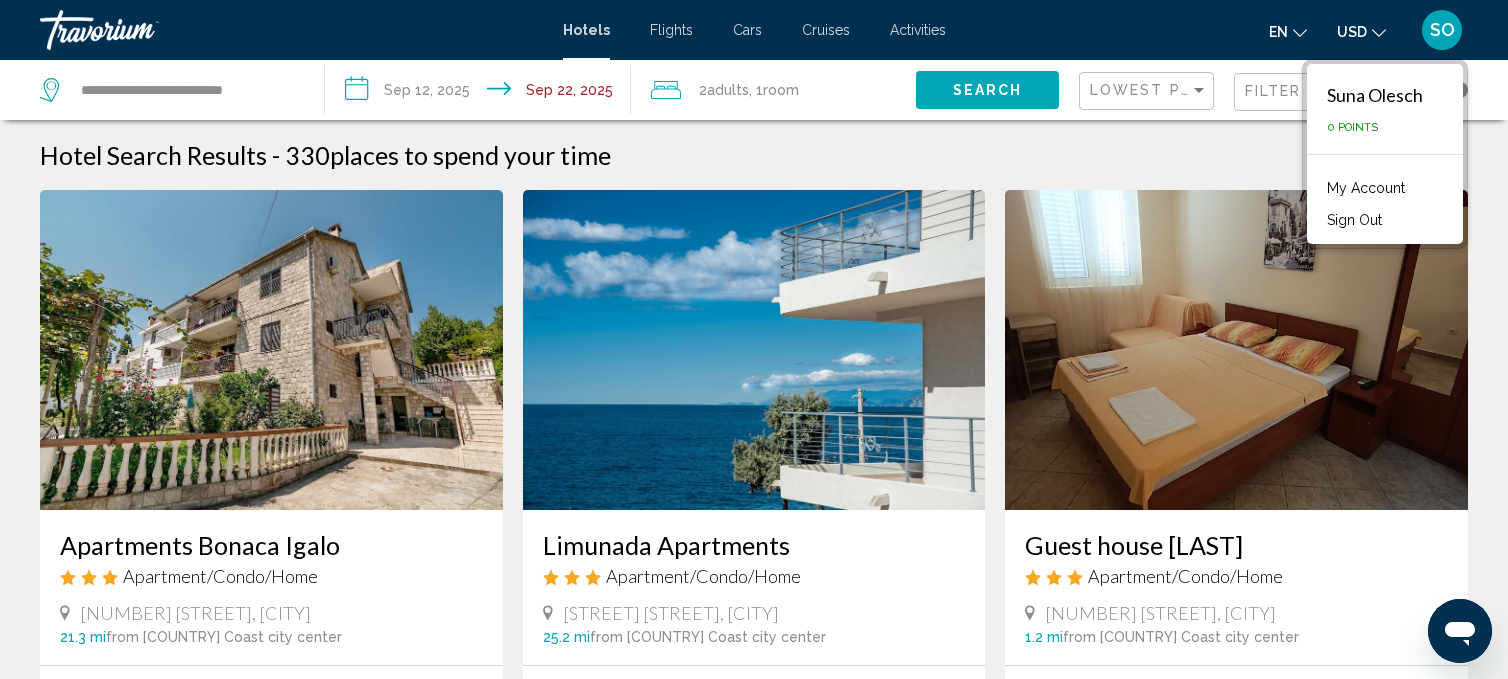 click on "Hotel Search Results  -   330  places to spend your time" at bounding box center [754, 155] 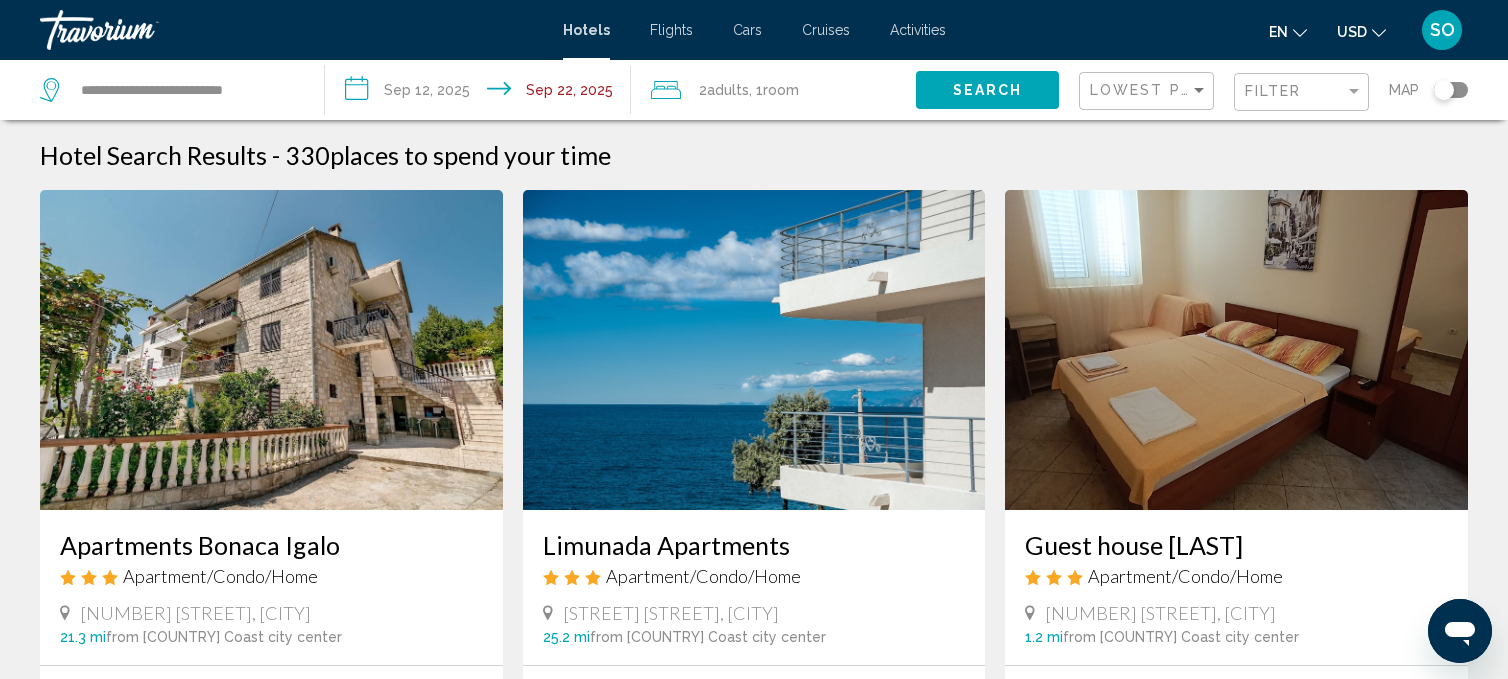 click on "SO" at bounding box center (1442, 30) 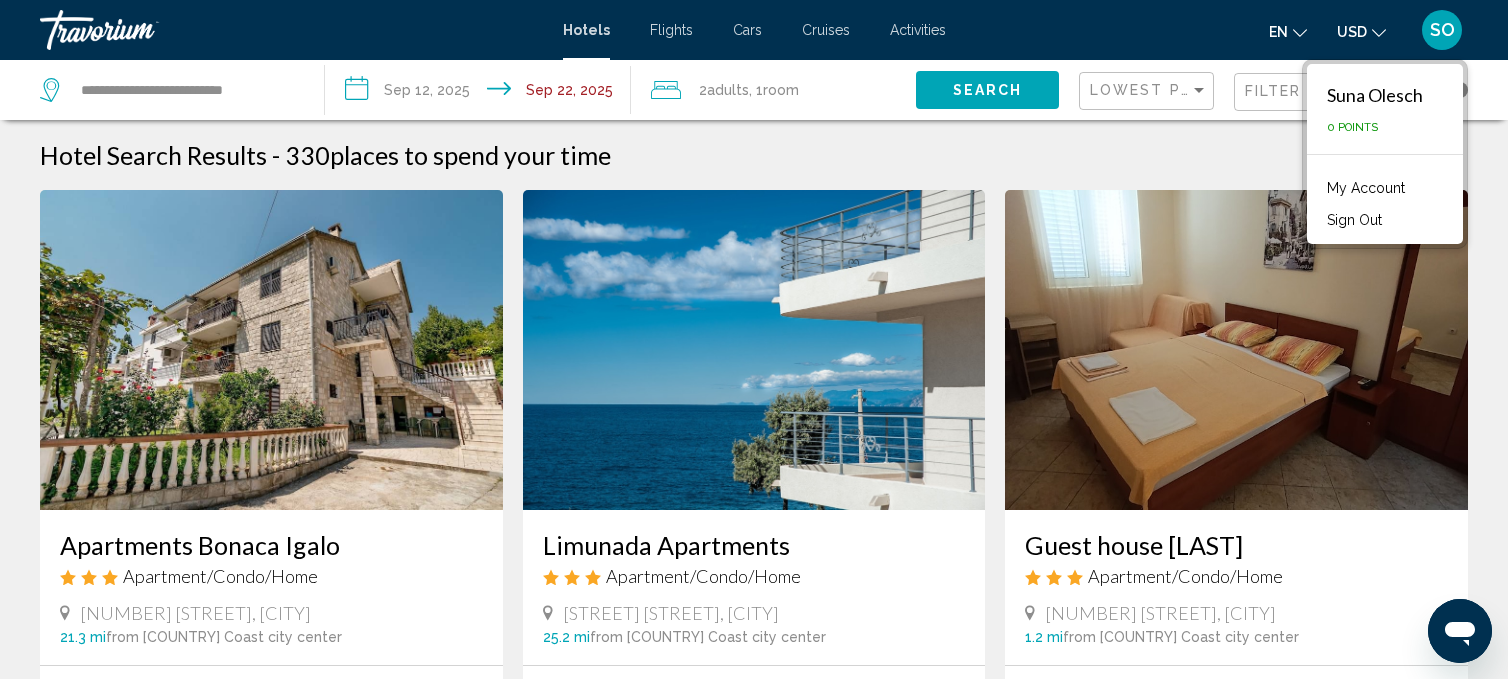 click on "Sign Out" at bounding box center (1354, 220) 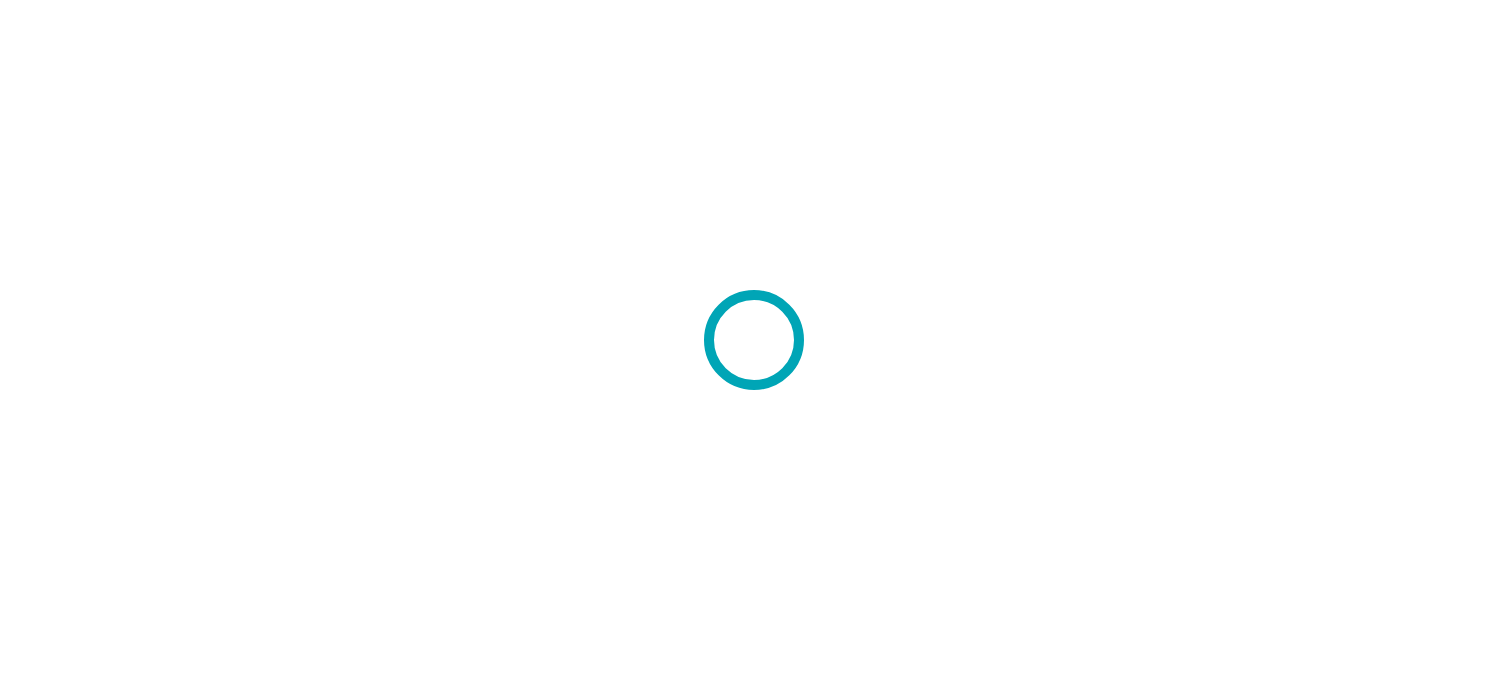 scroll, scrollTop: 0, scrollLeft: 0, axis: both 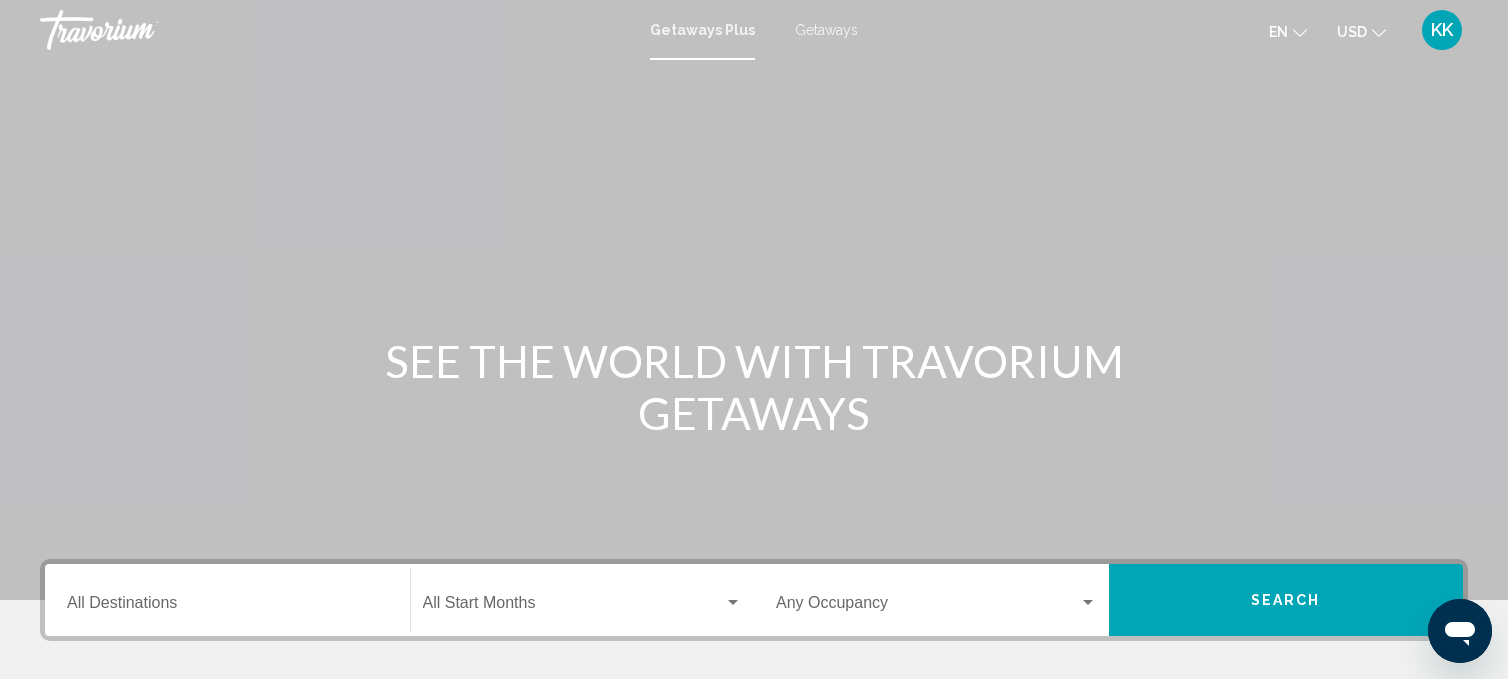 click on "Getaways" at bounding box center [826, 30] 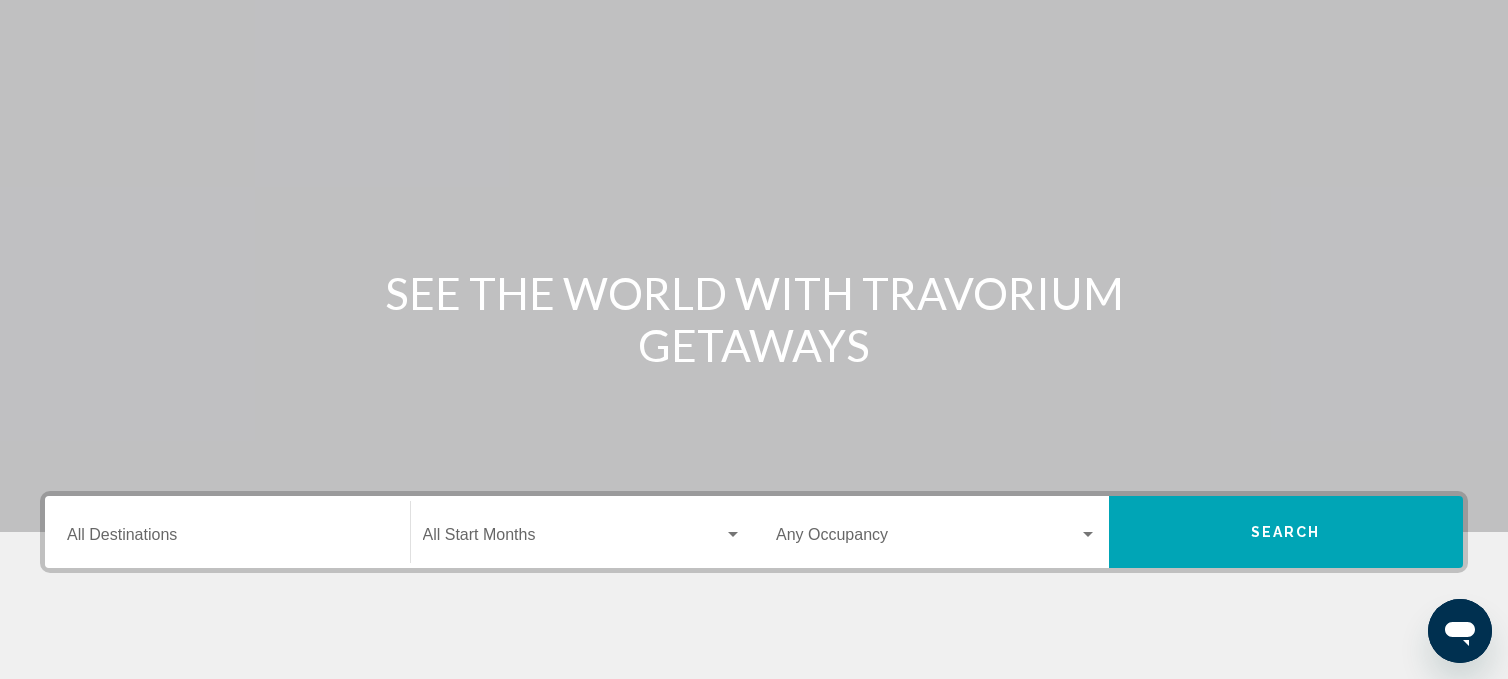 scroll, scrollTop: 84, scrollLeft: 0, axis: vertical 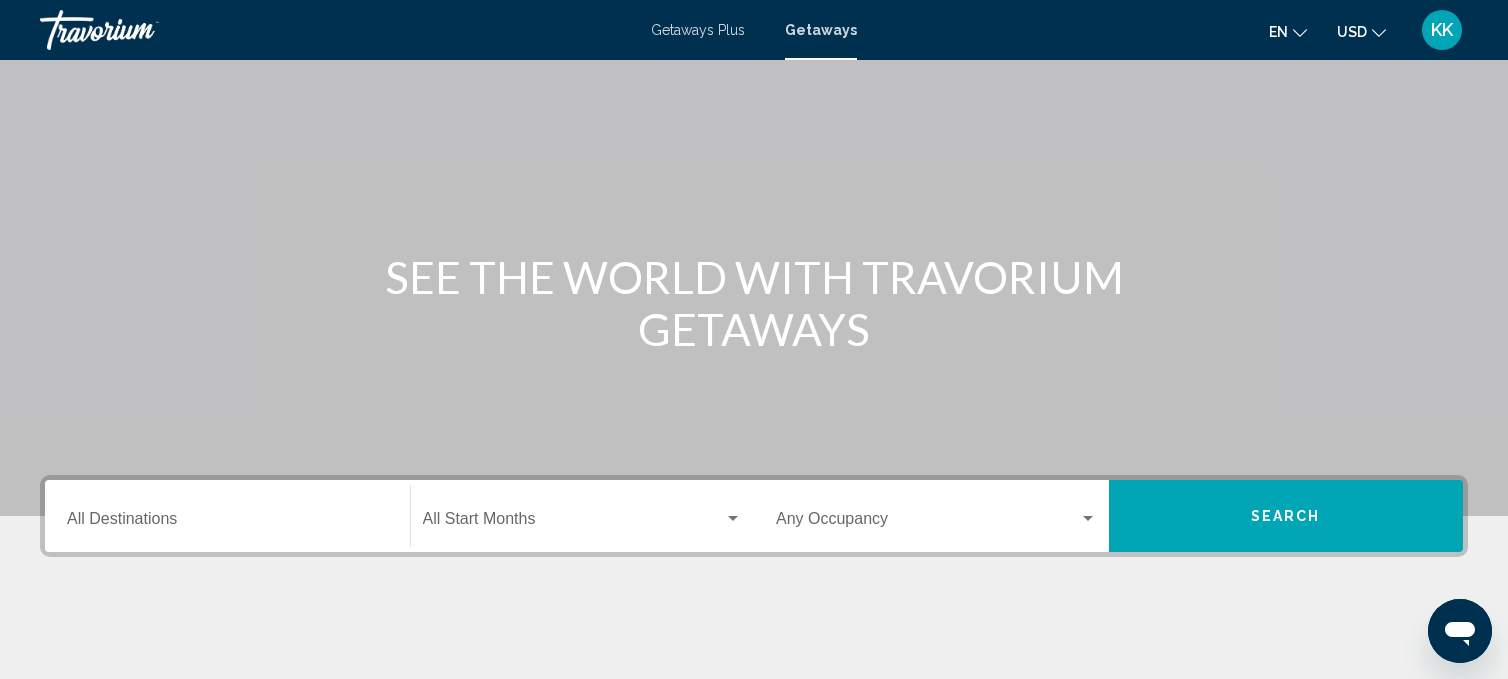 click on "Destination All Destinations" at bounding box center [227, 523] 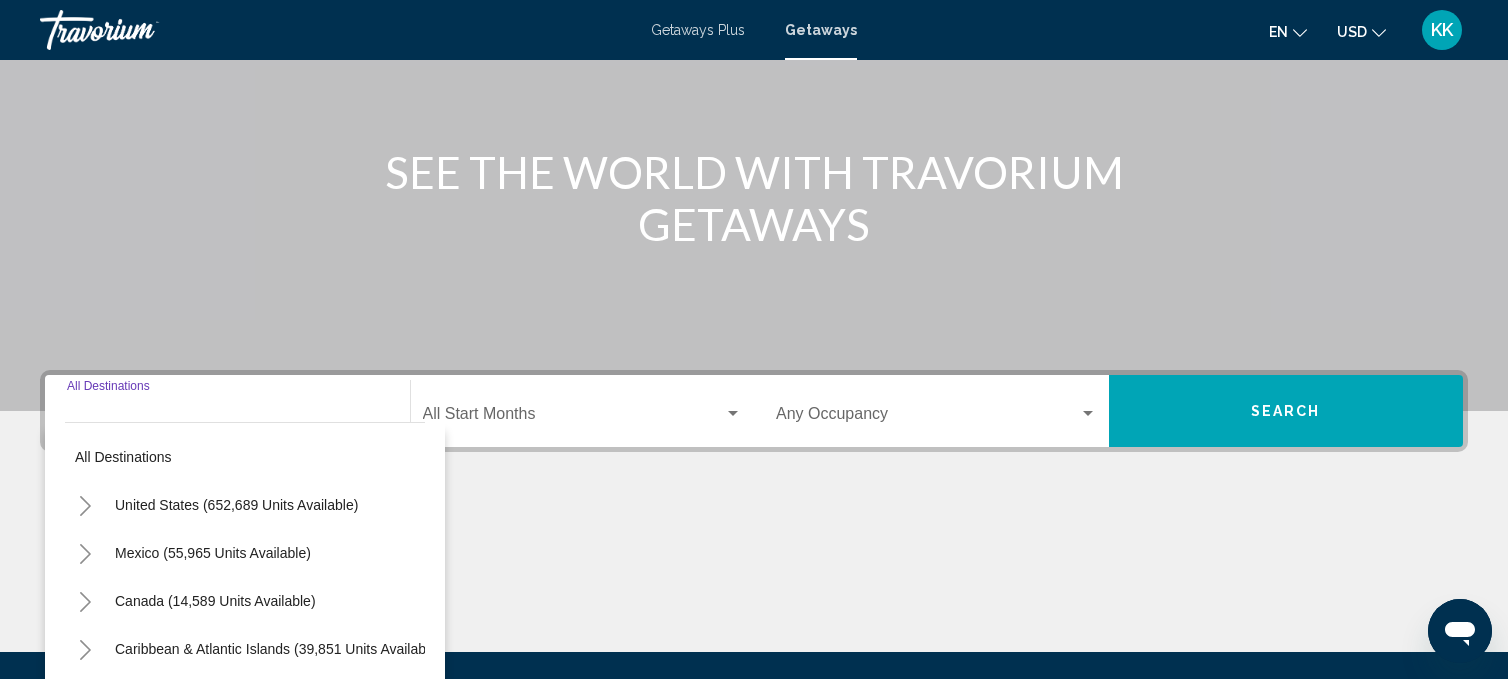 scroll, scrollTop: 406, scrollLeft: 0, axis: vertical 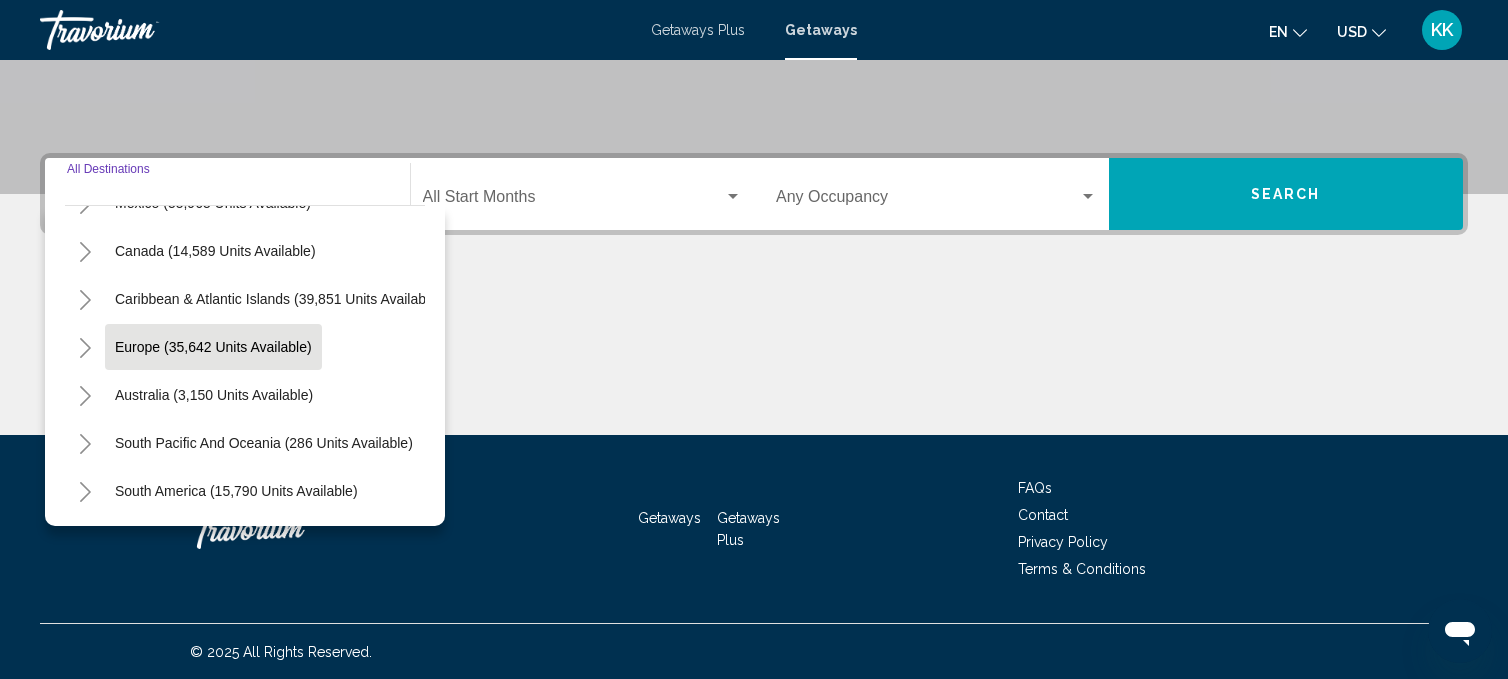click on "Europe (35,642 units available)" at bounding box center (214, 395) 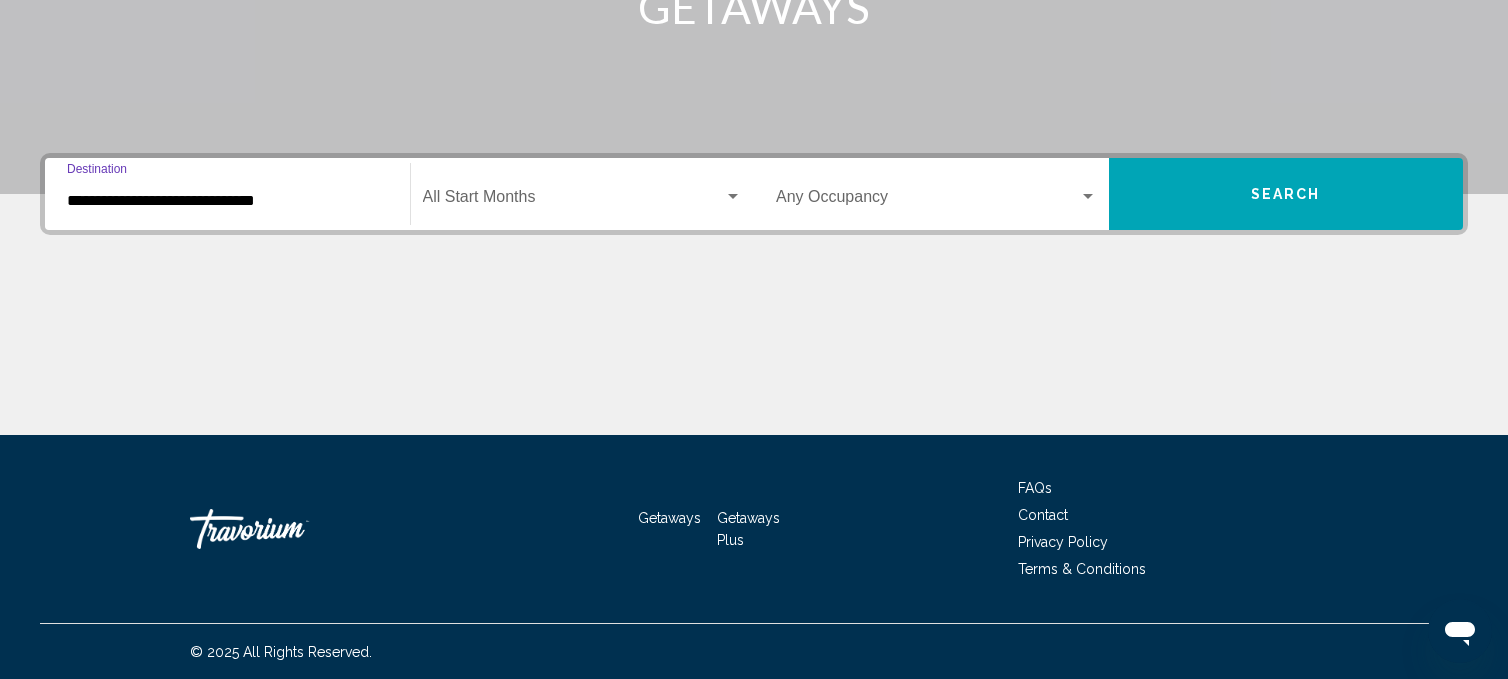 scroll, scrollTop: 0, scrollLeft: 0, axis: both 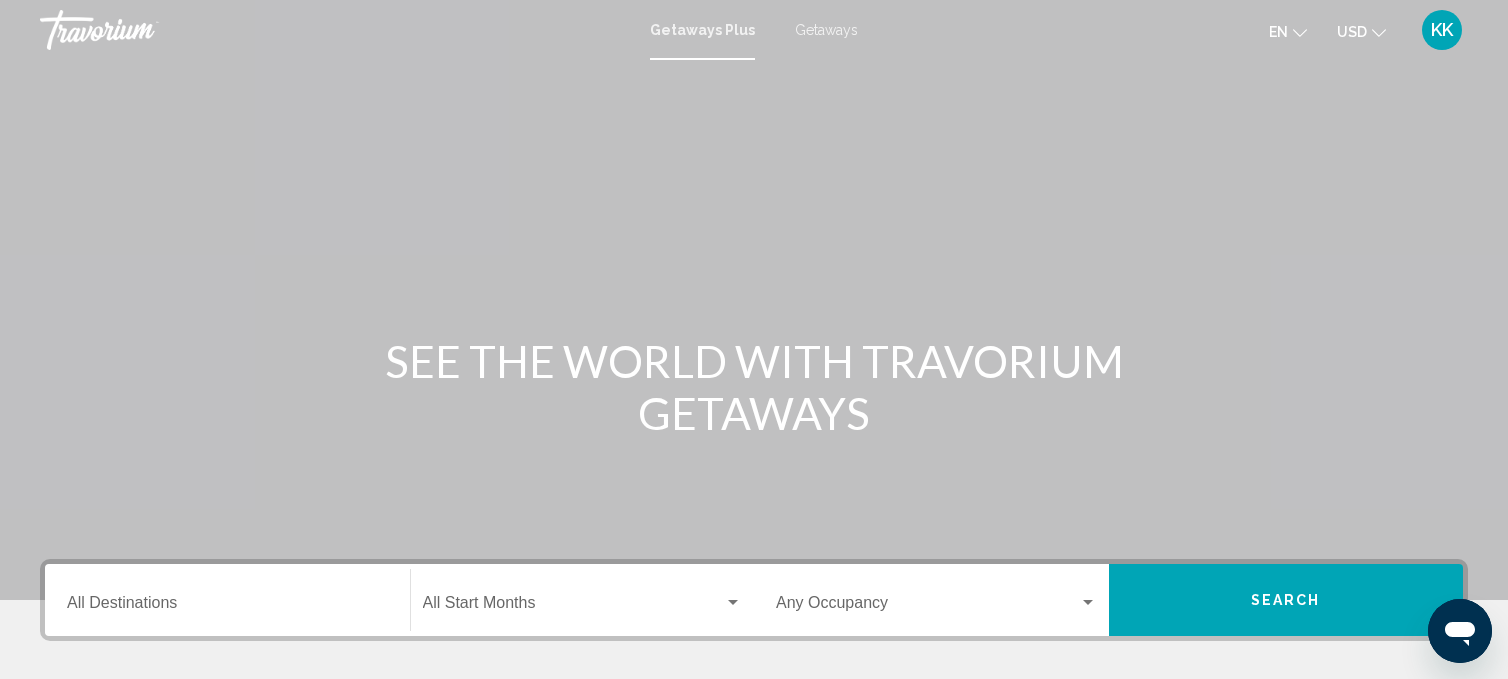 click on "Getaways" at bounding box center [826, 30] 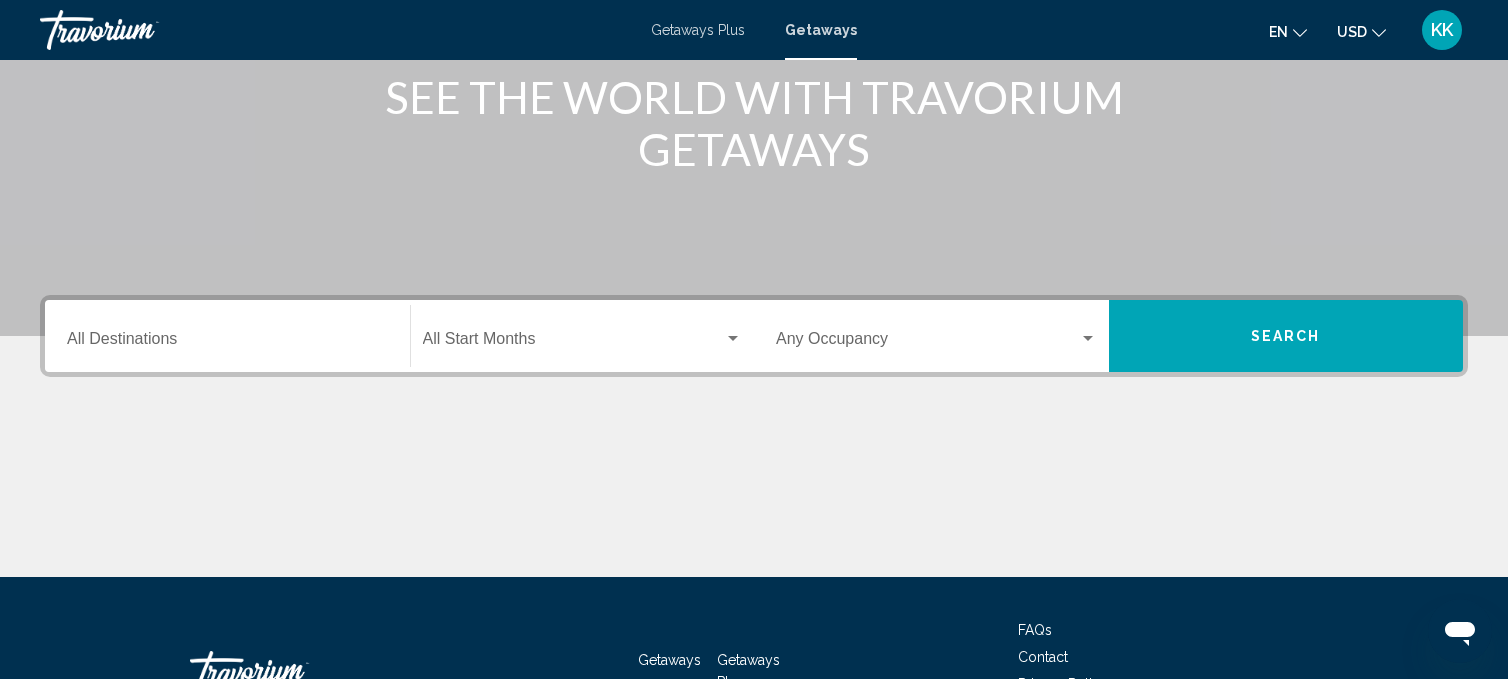 scroll, scrollTop: 267, scrollLeft: 0, axis: vertical 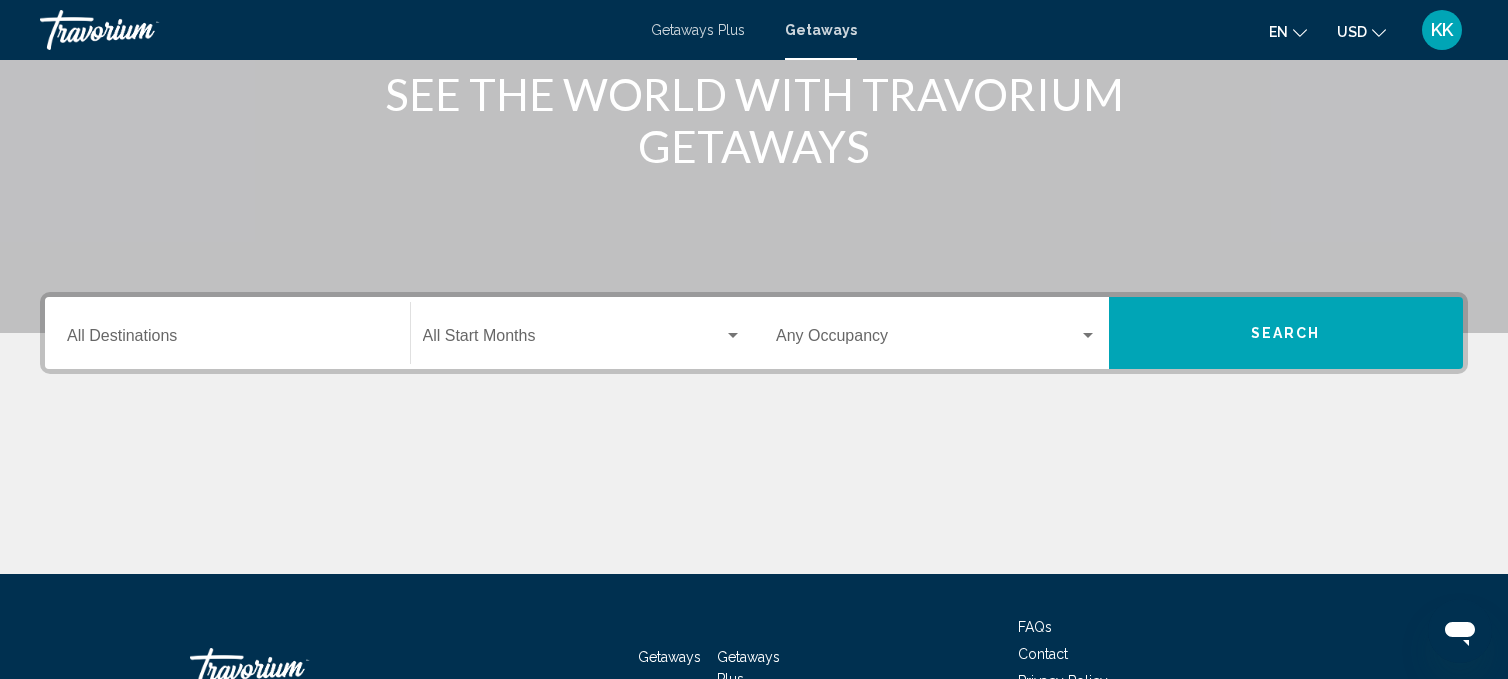 click on "Destination All Destinations" at bounding box center [227, 340] 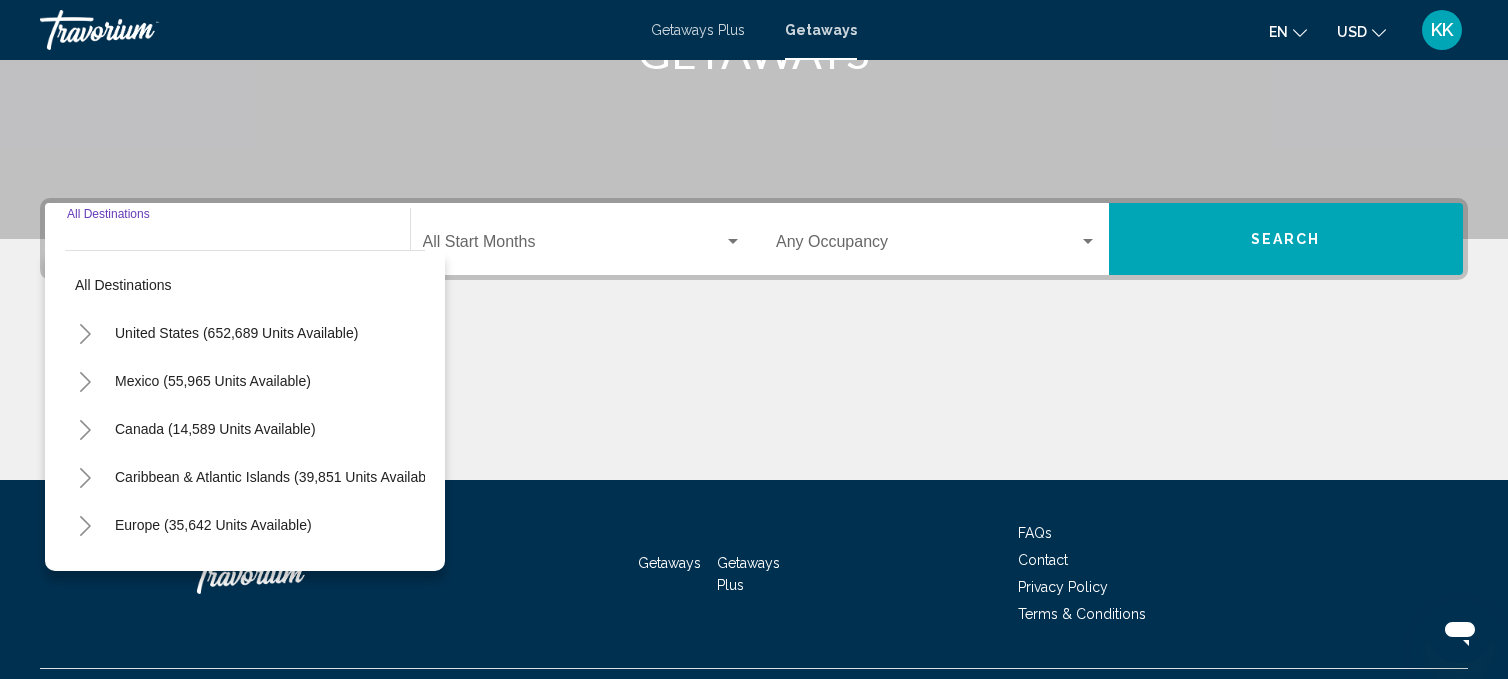 scroll, scrollTop: 406, scrollLeft: 0, axis: vertical 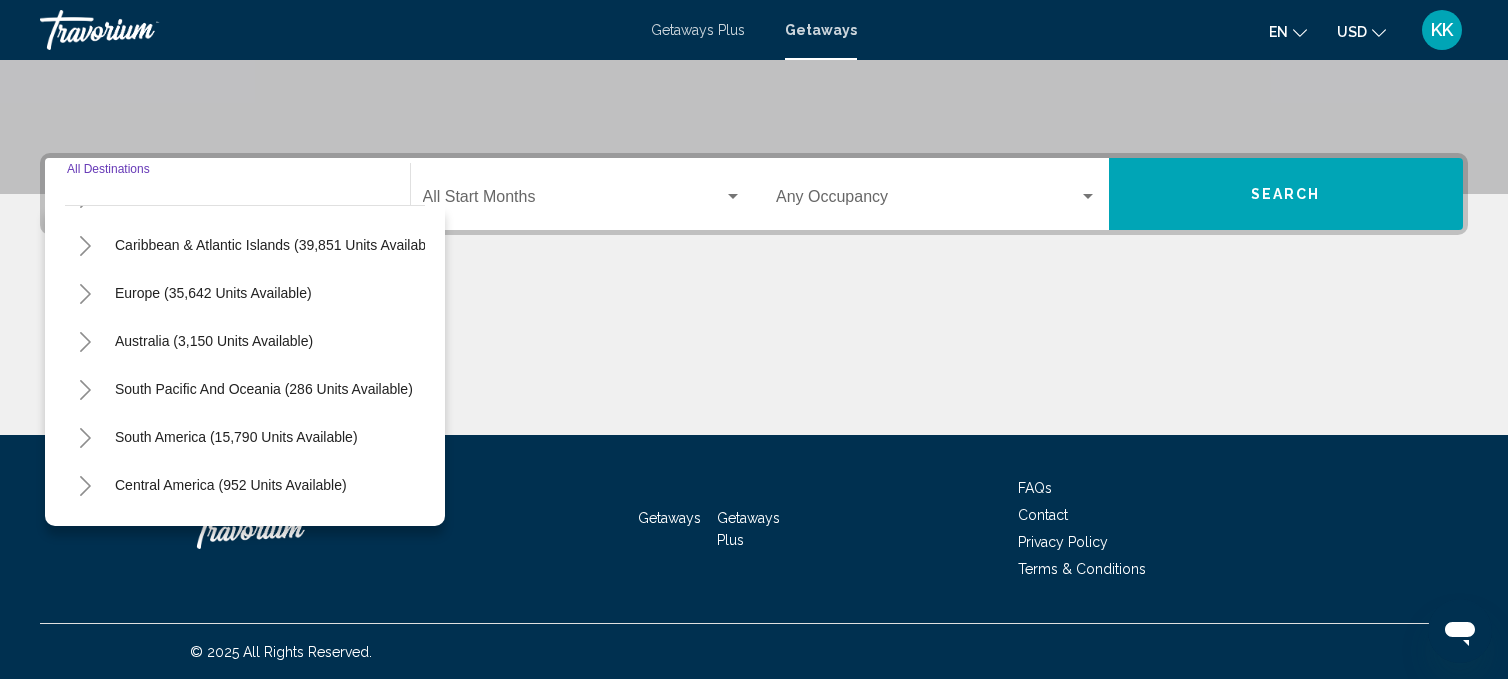 click on "Europe (35,642 units available)" at bounding box center (214, 341) 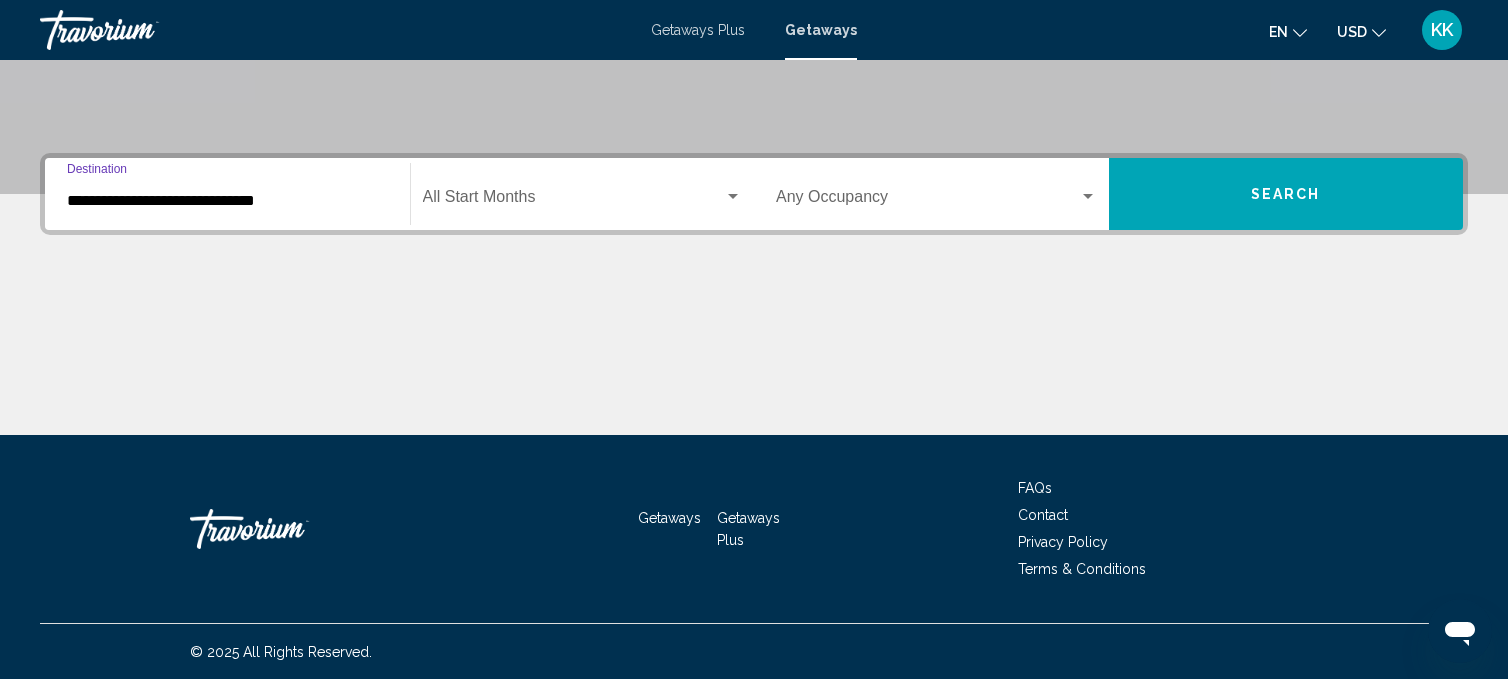 click on "**********" at bounding box center [227, 201] 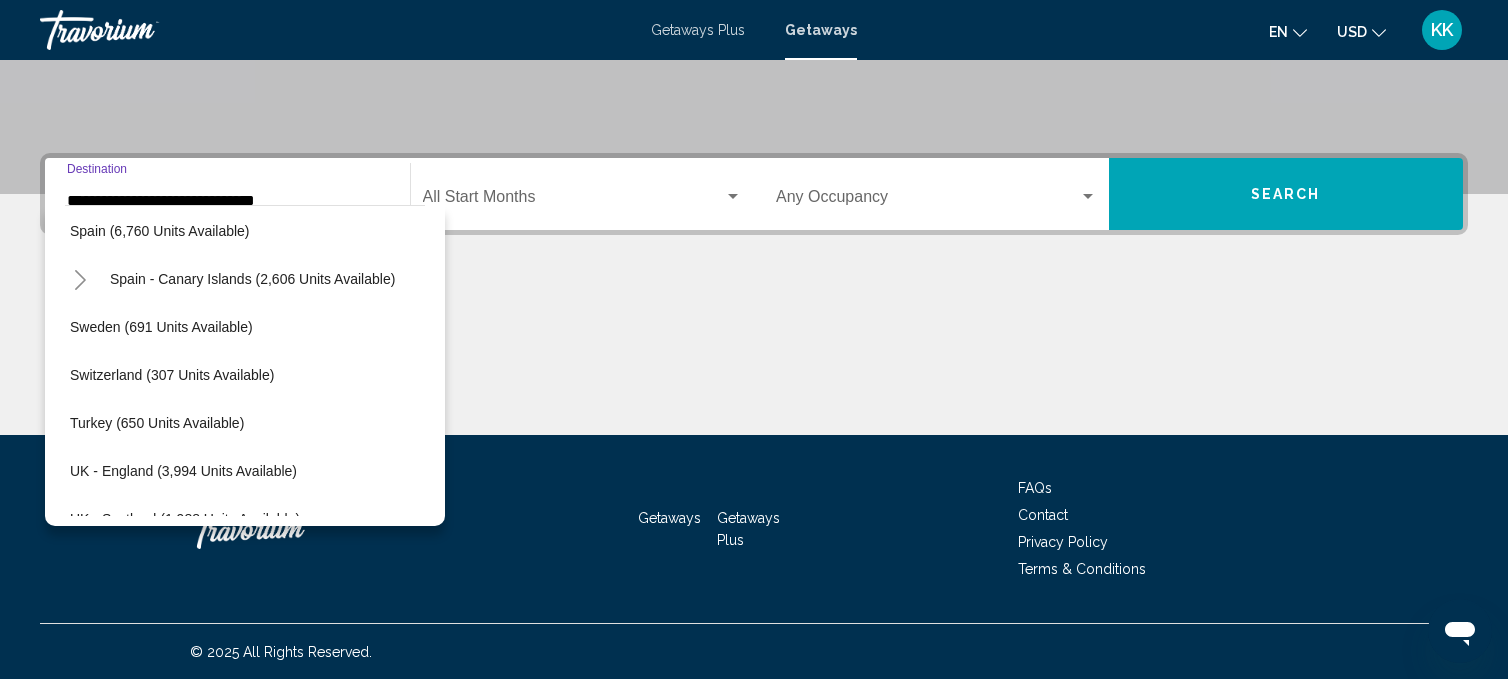 scroll, scrollTop: 1063, scrollLeft: 25, axis: both 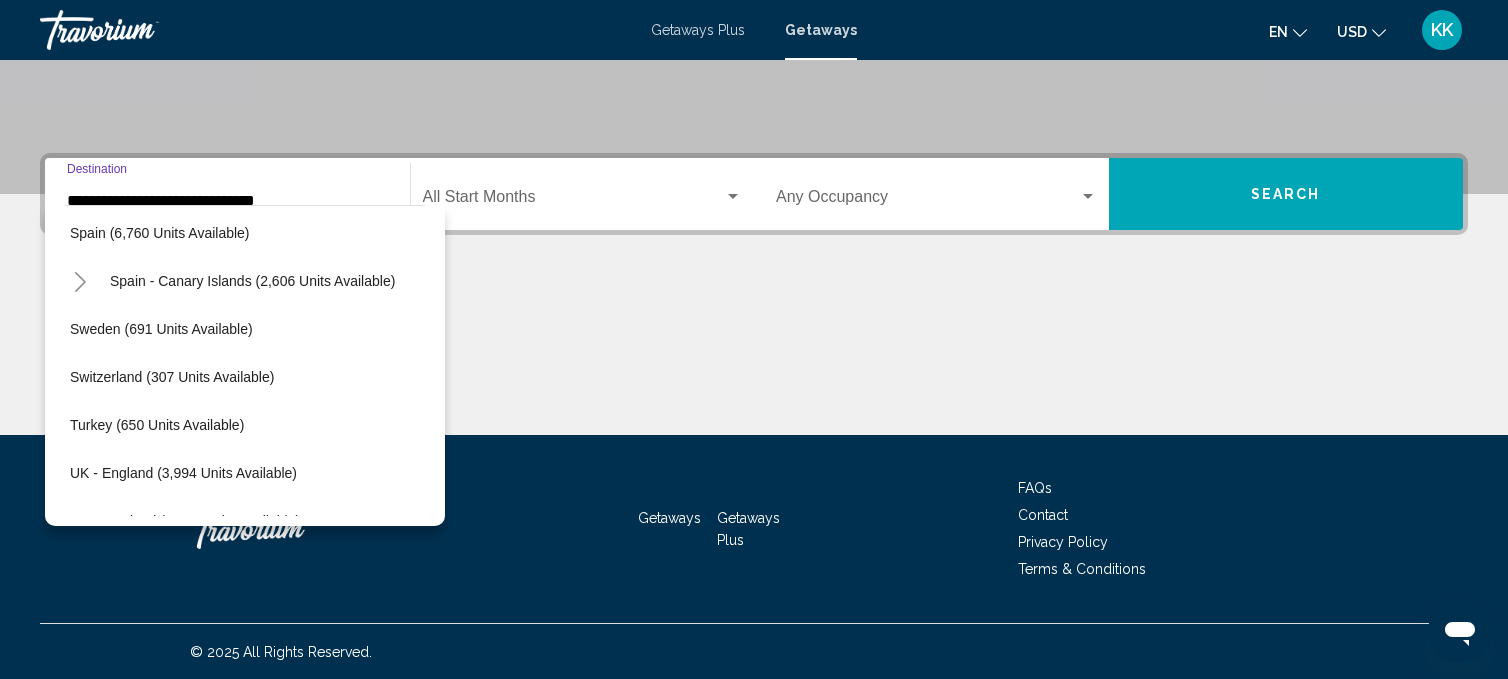 click on "Turkey (650 units available)" 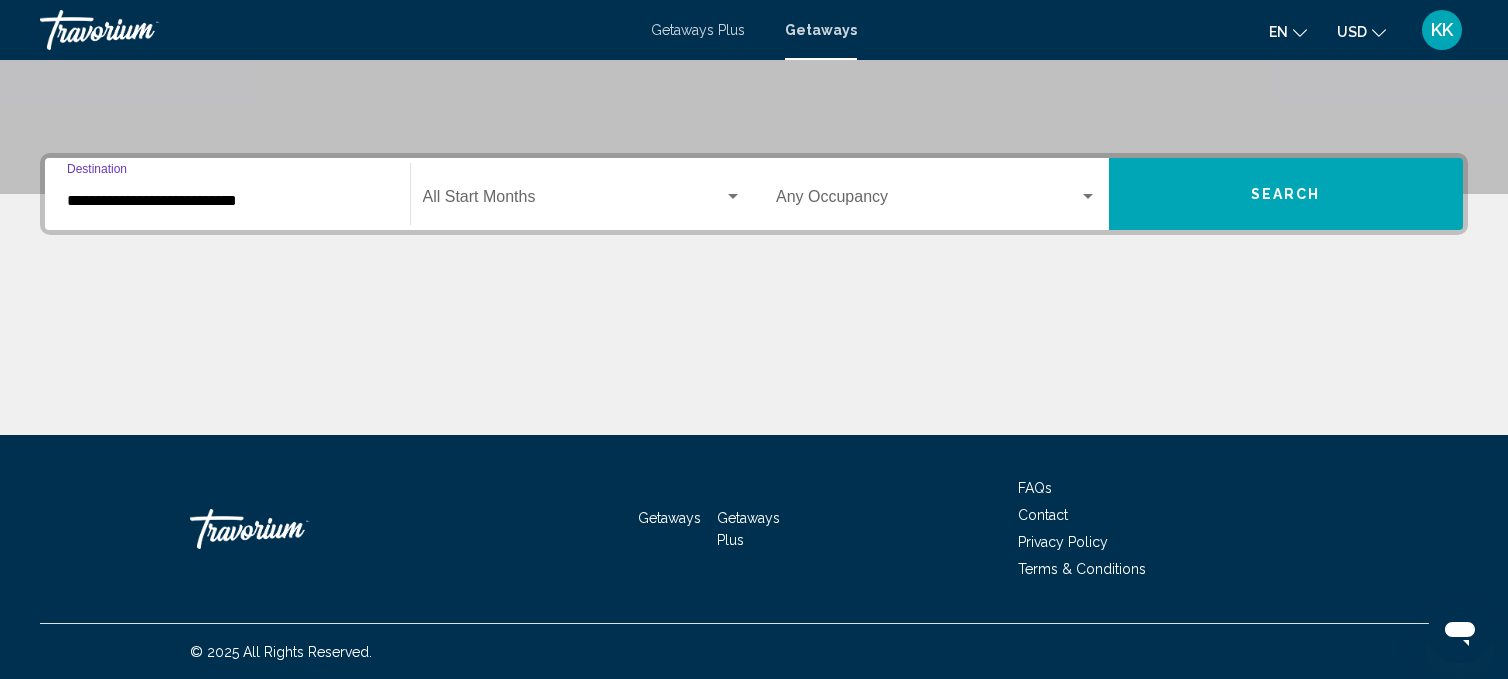 click on "**********" at bounding box center (227, 201) 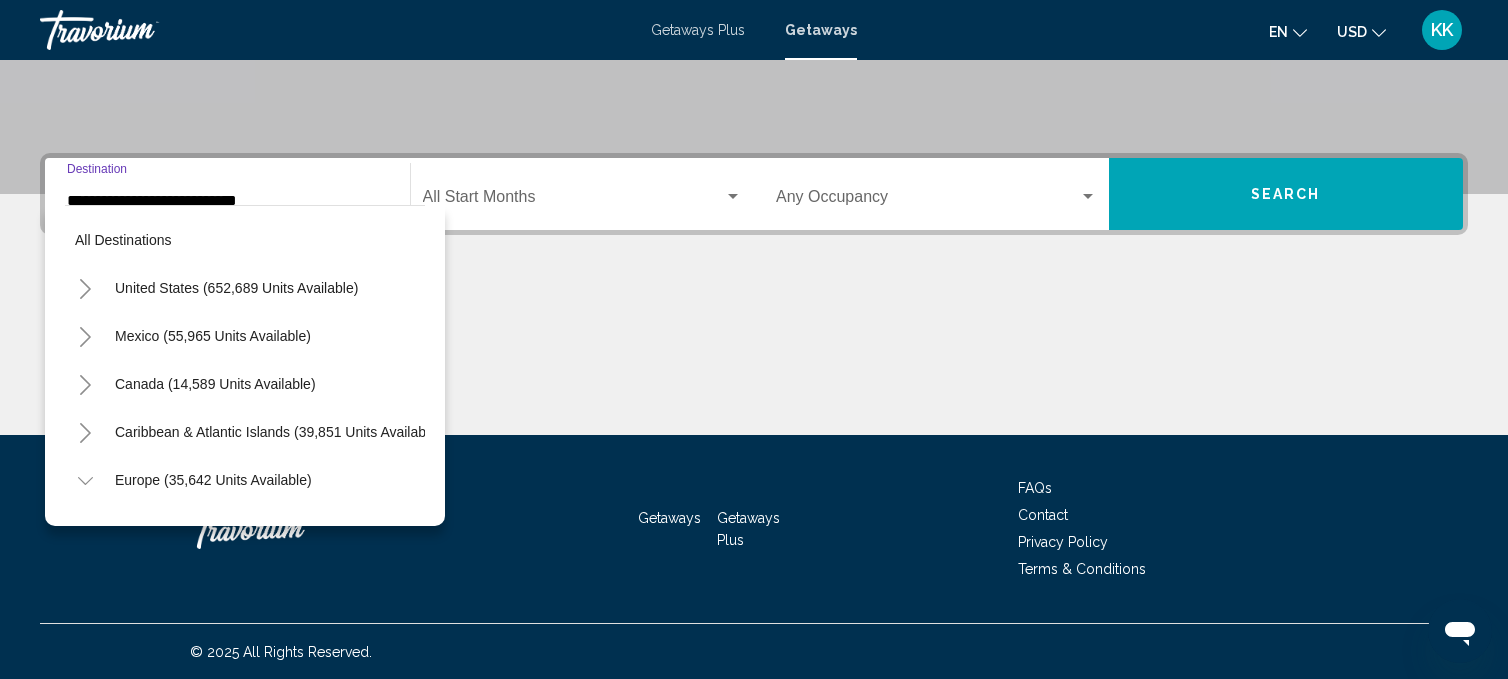 scroll, scrollTop: 1127, scrollLeft: 0, axis: vertical 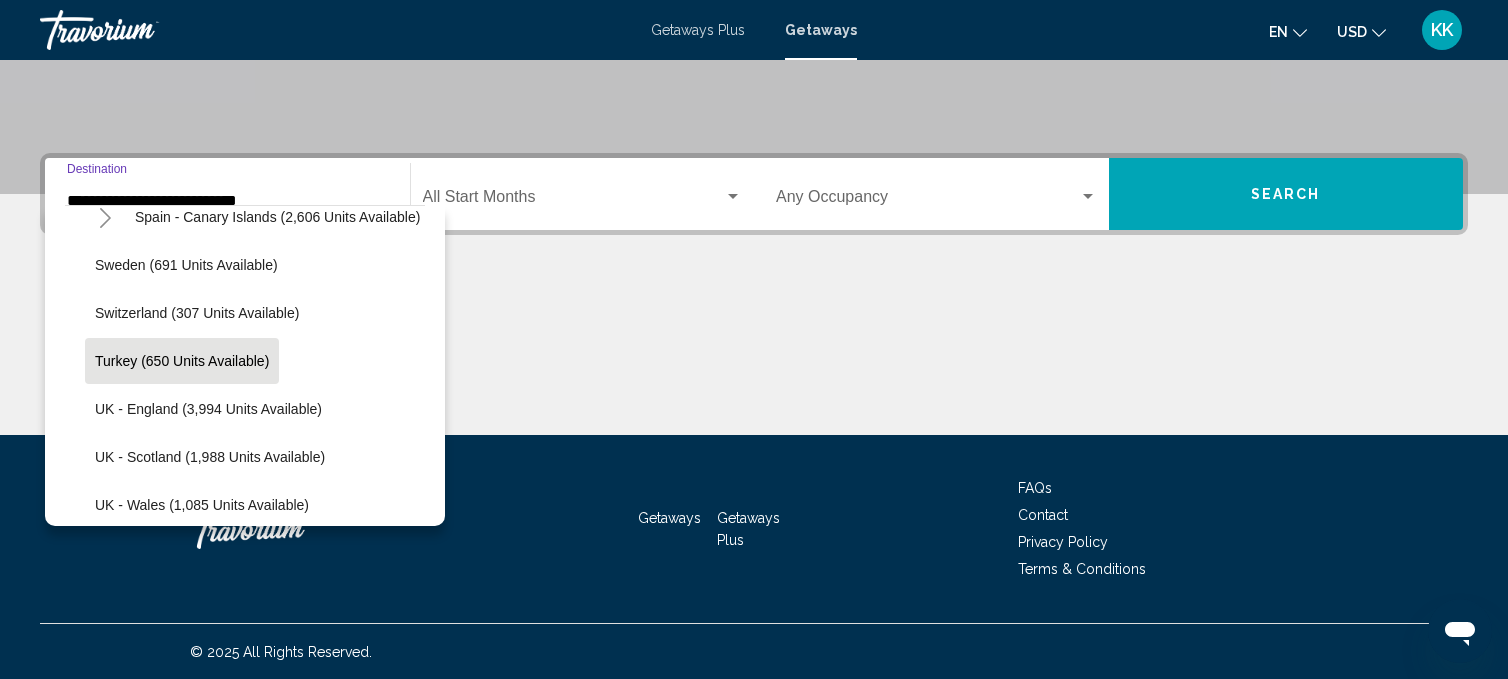 click on "Start Month All Start Months" 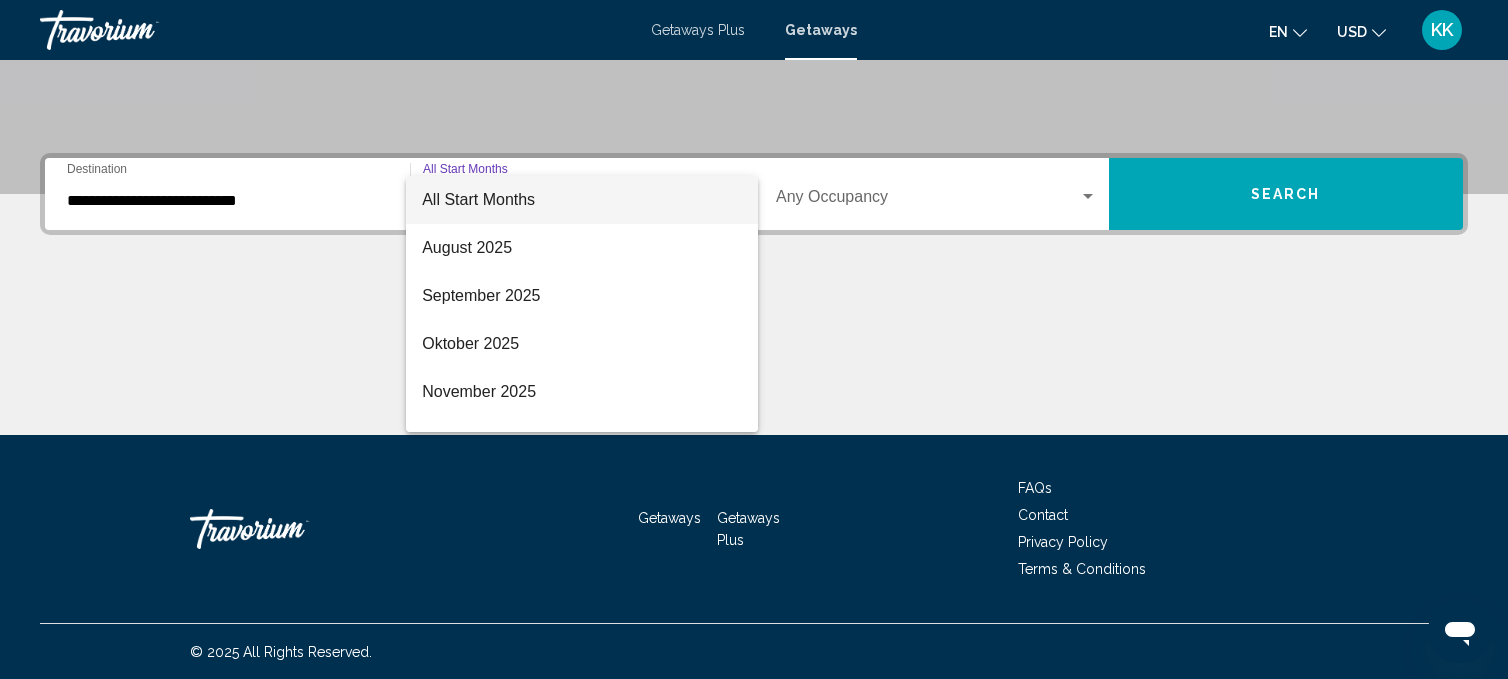 click at bounding box center (754, 339) 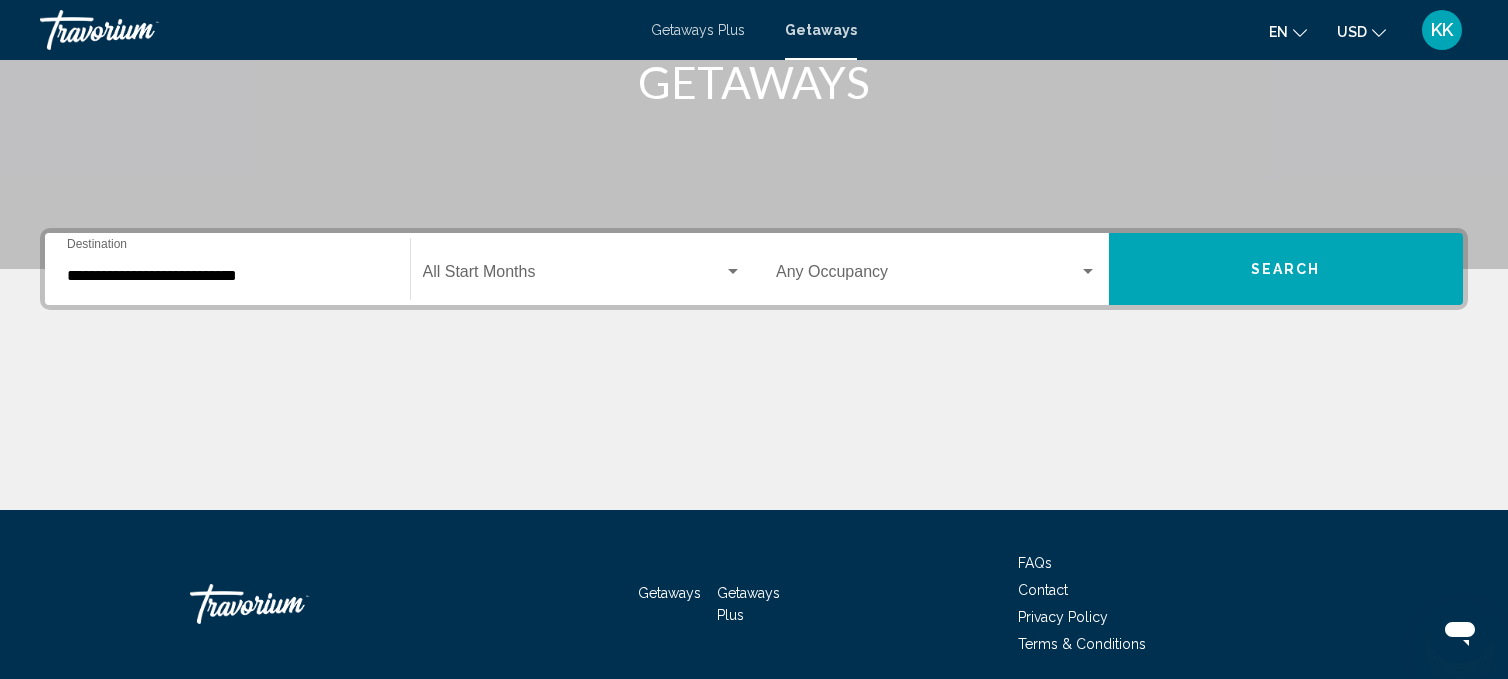 scroll, scrollTop: 306, scrollLeft: 0, axis: vertical 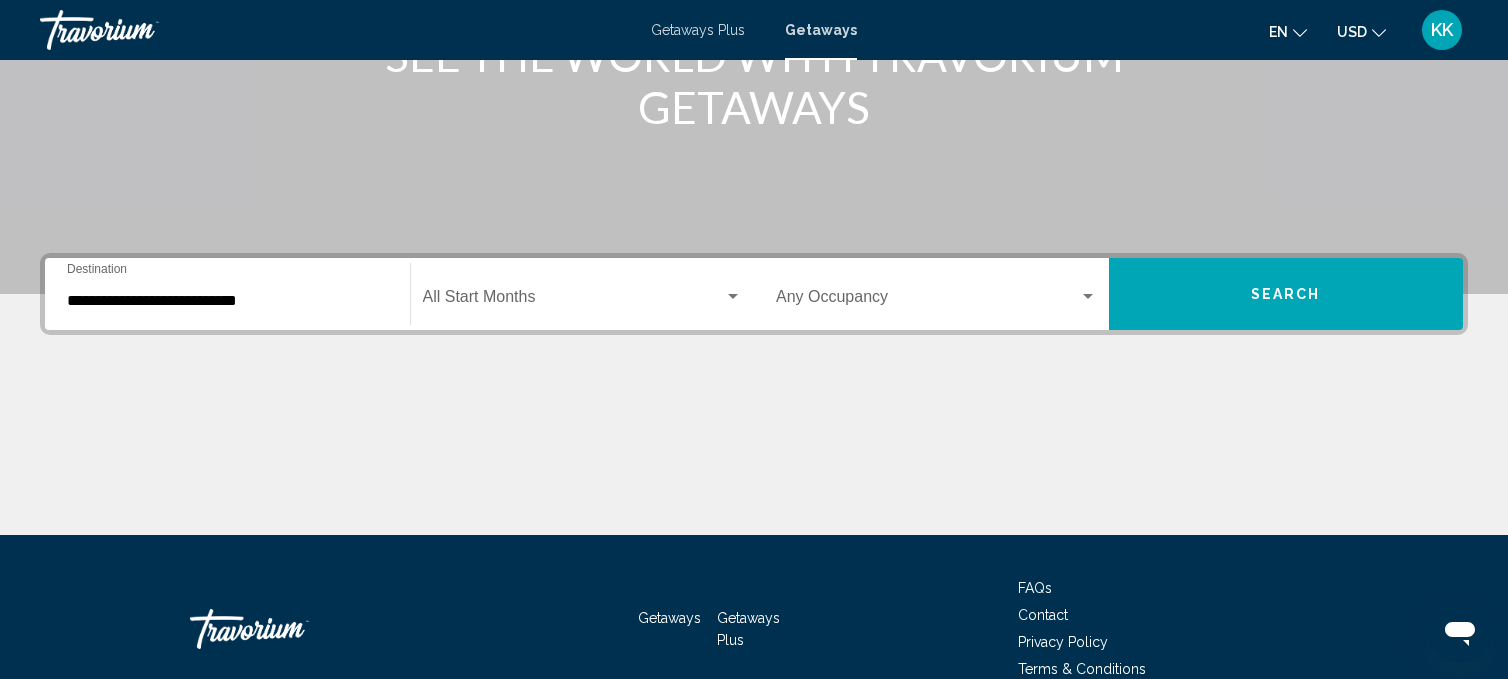 click at bounding box center [574, 301] 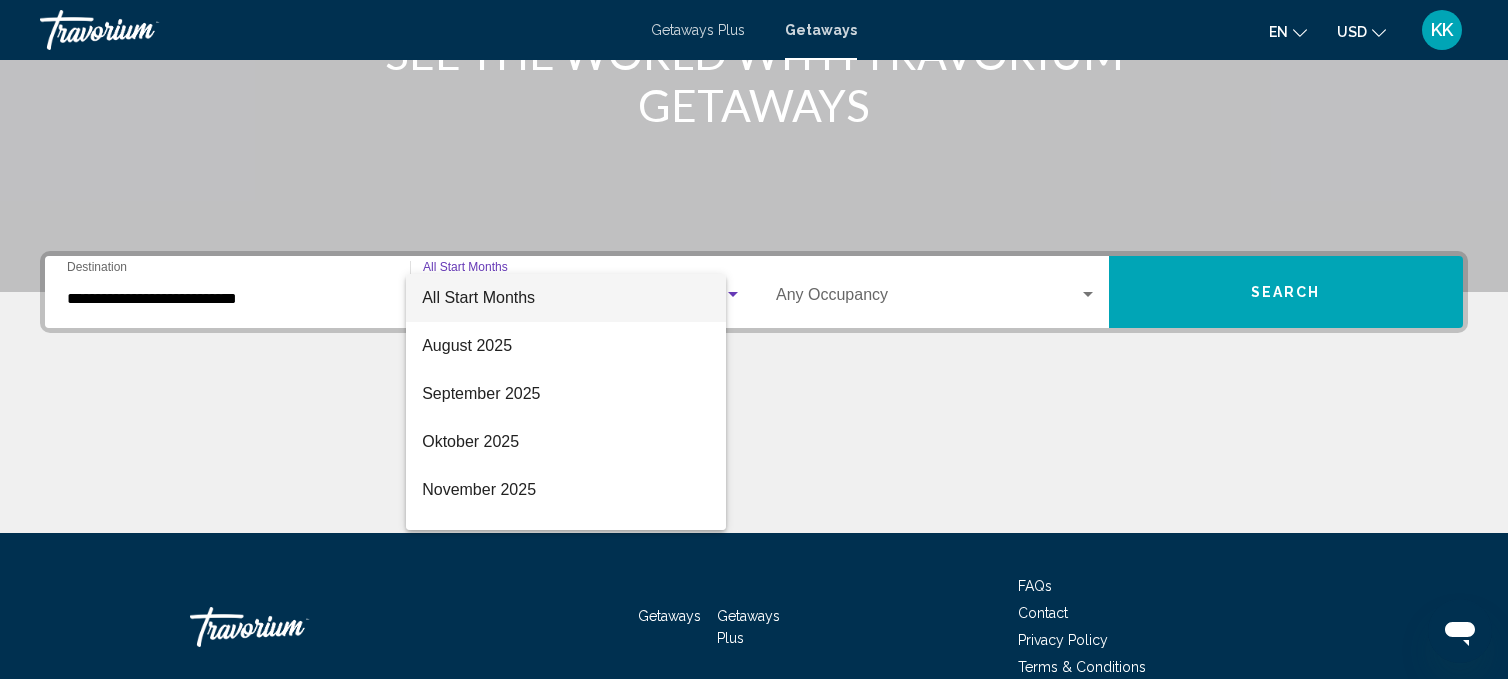 scroll, scrollTop: 406, scrollLeft: 0, axis: vertical 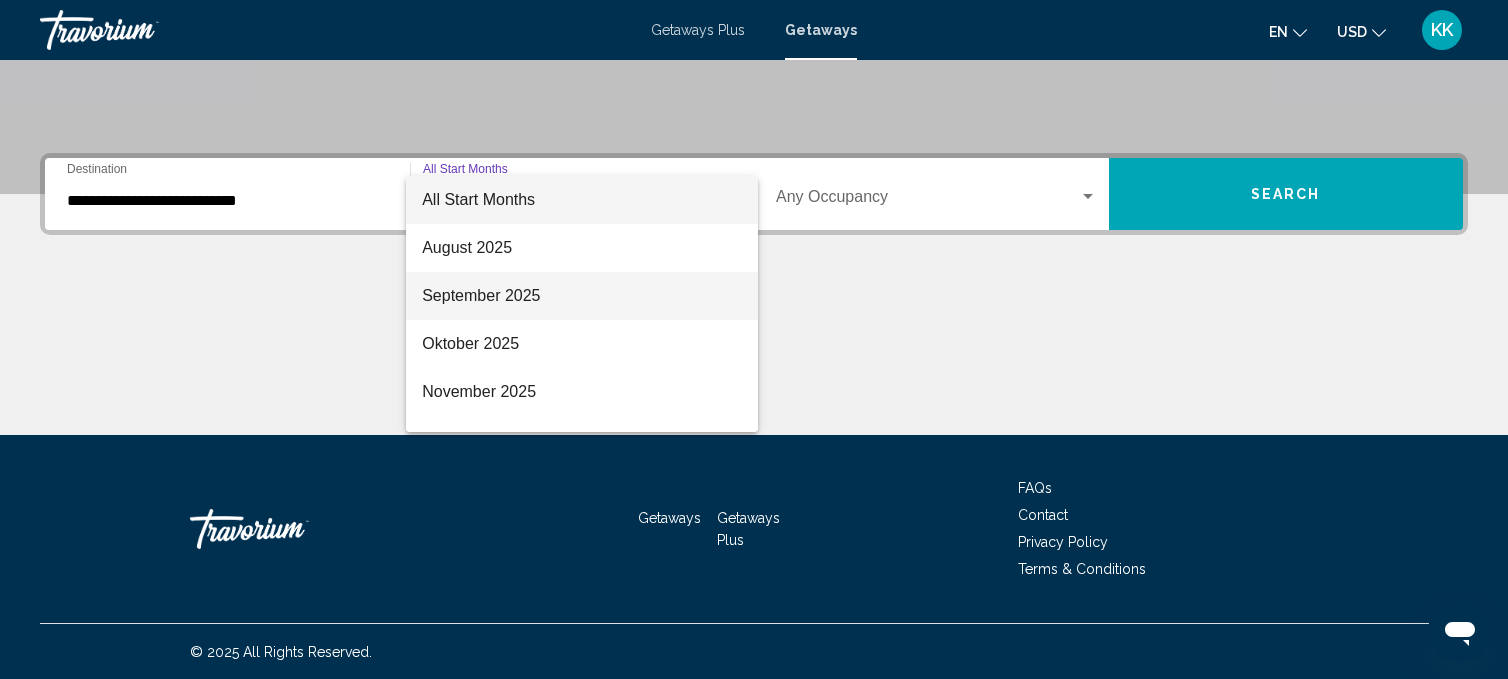 click on "September 2025" at bounding box center (582, 296) 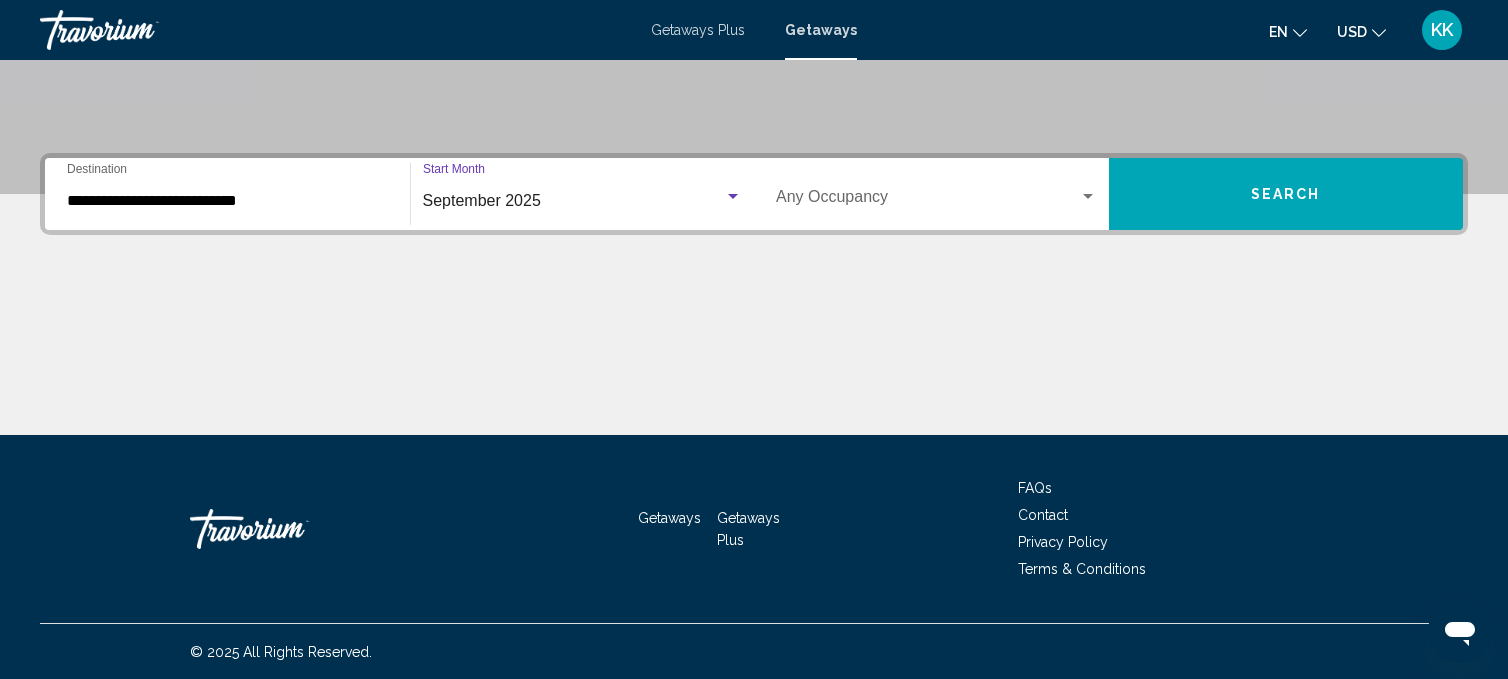 click on "September 2025" at bounding box center [482, 200] 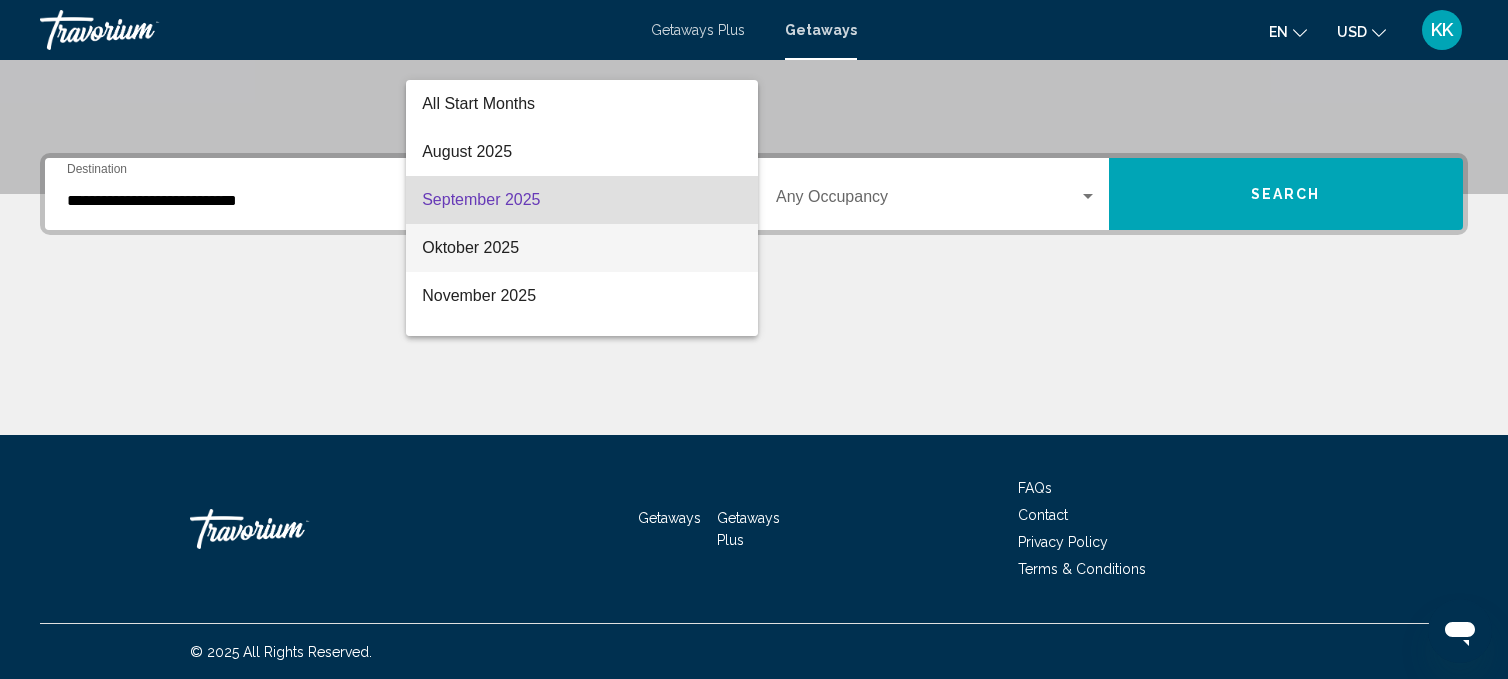 click on "Oktober 2025" at bounding box center (582, 248) 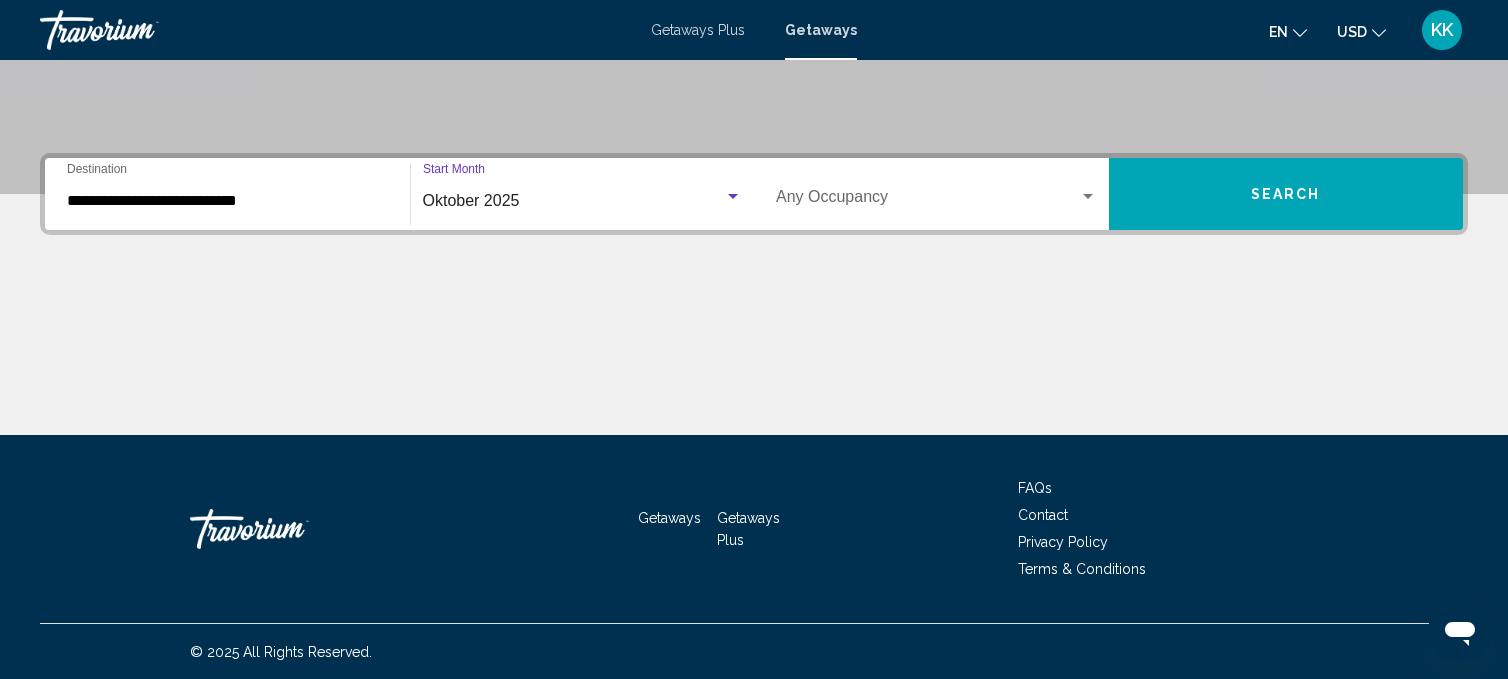 click at bounding box center [927, 201] 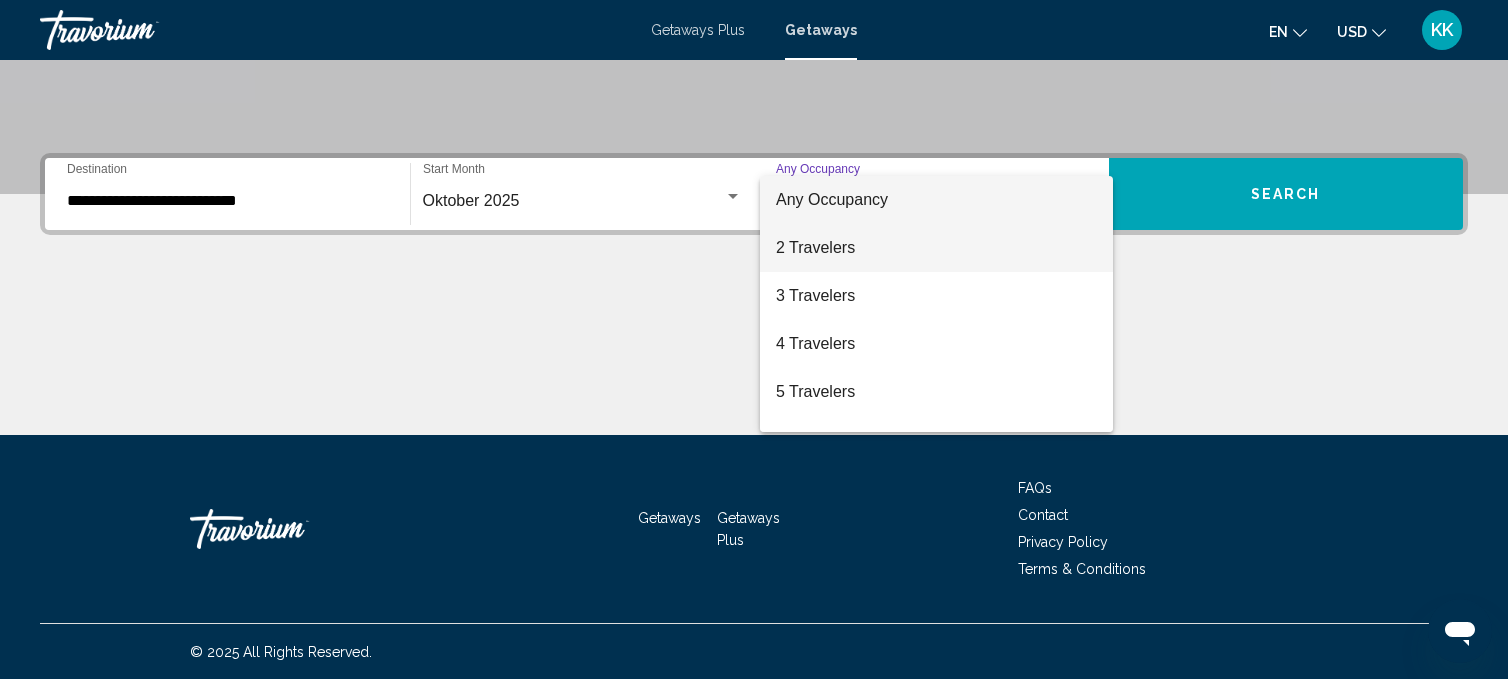 click on "2 Travelers" at bounding box center [936, 248] 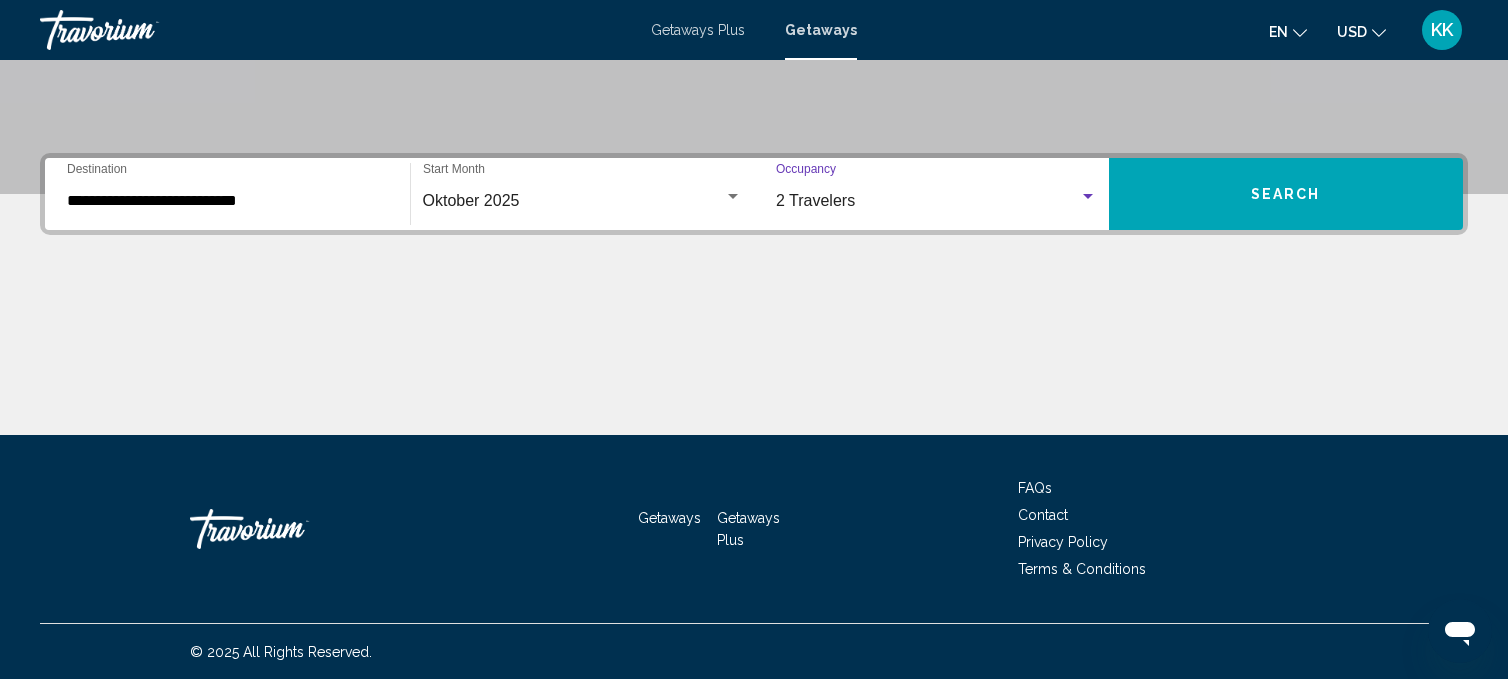 click on "Search" at bounding box center (1286, 194) 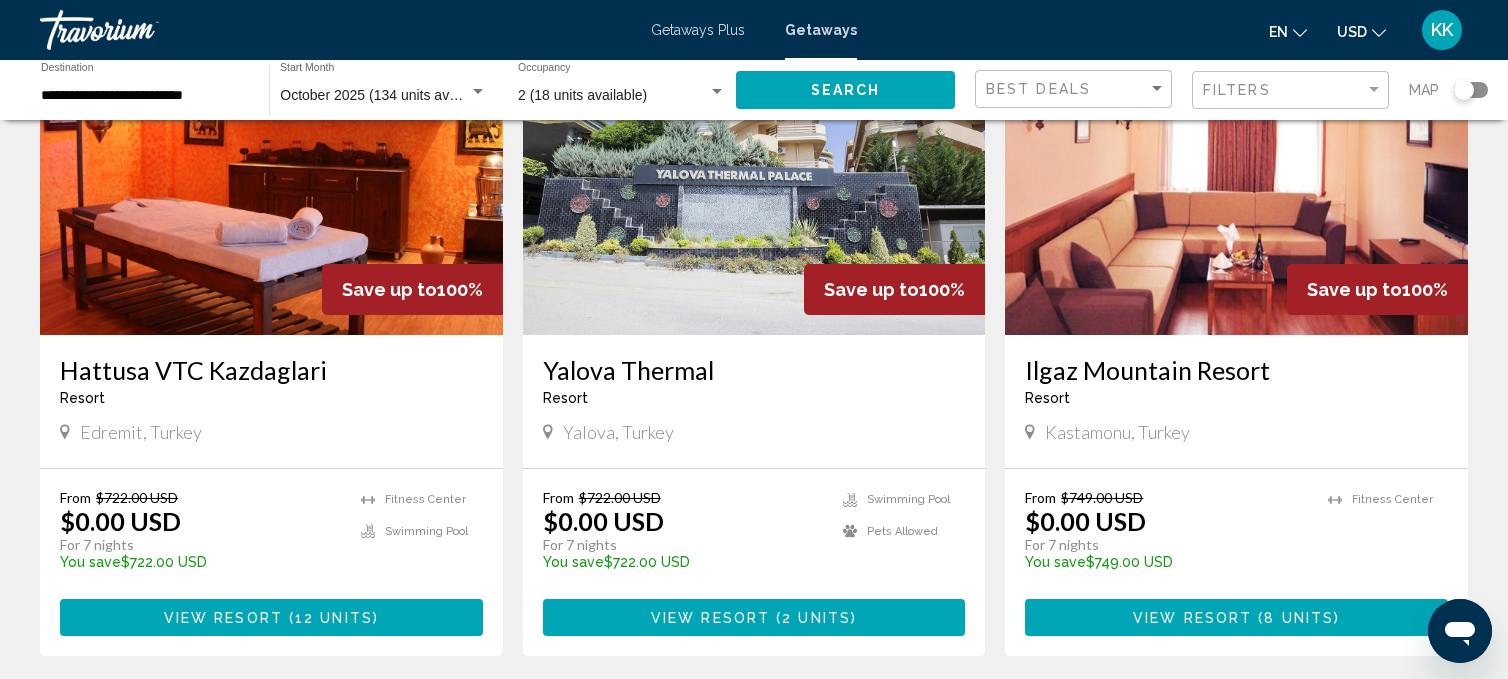 scroll, scrollTop: 155, scrollLeft: 0, axis: vertical 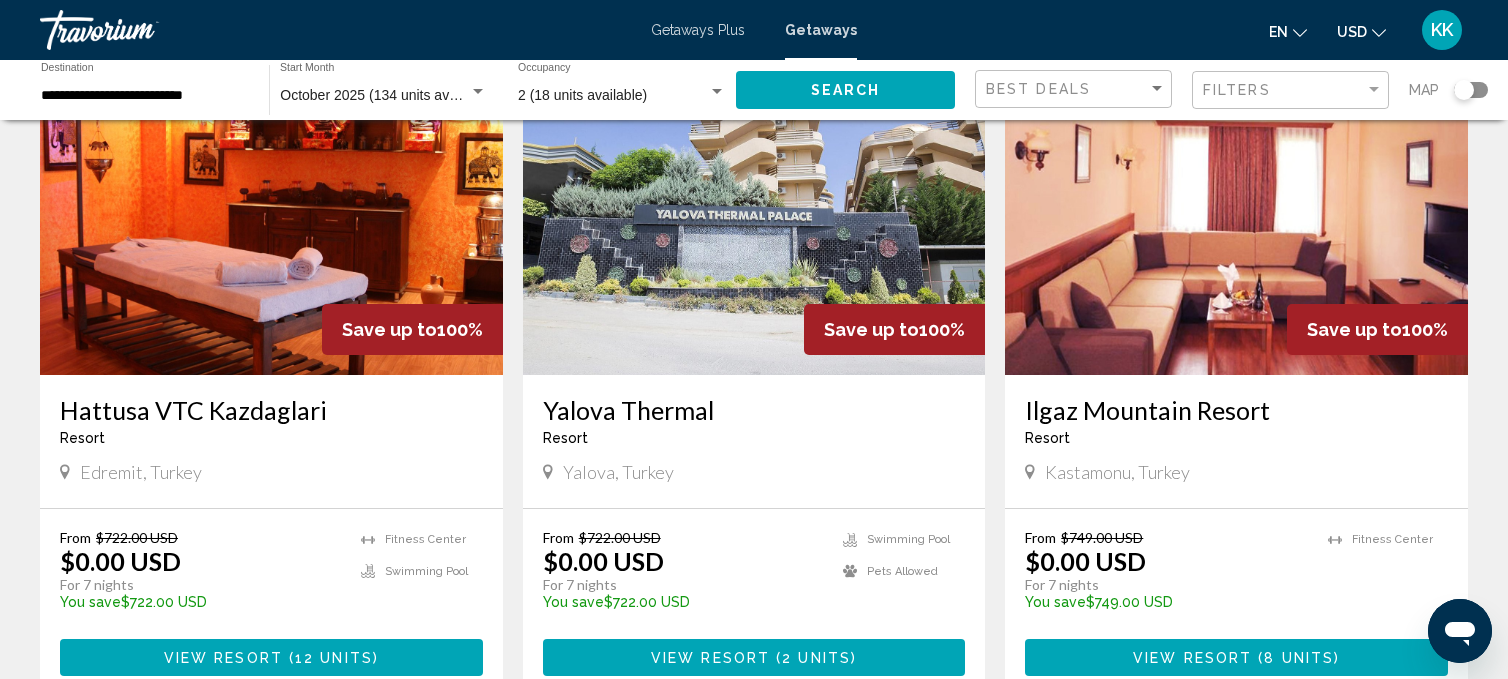 click 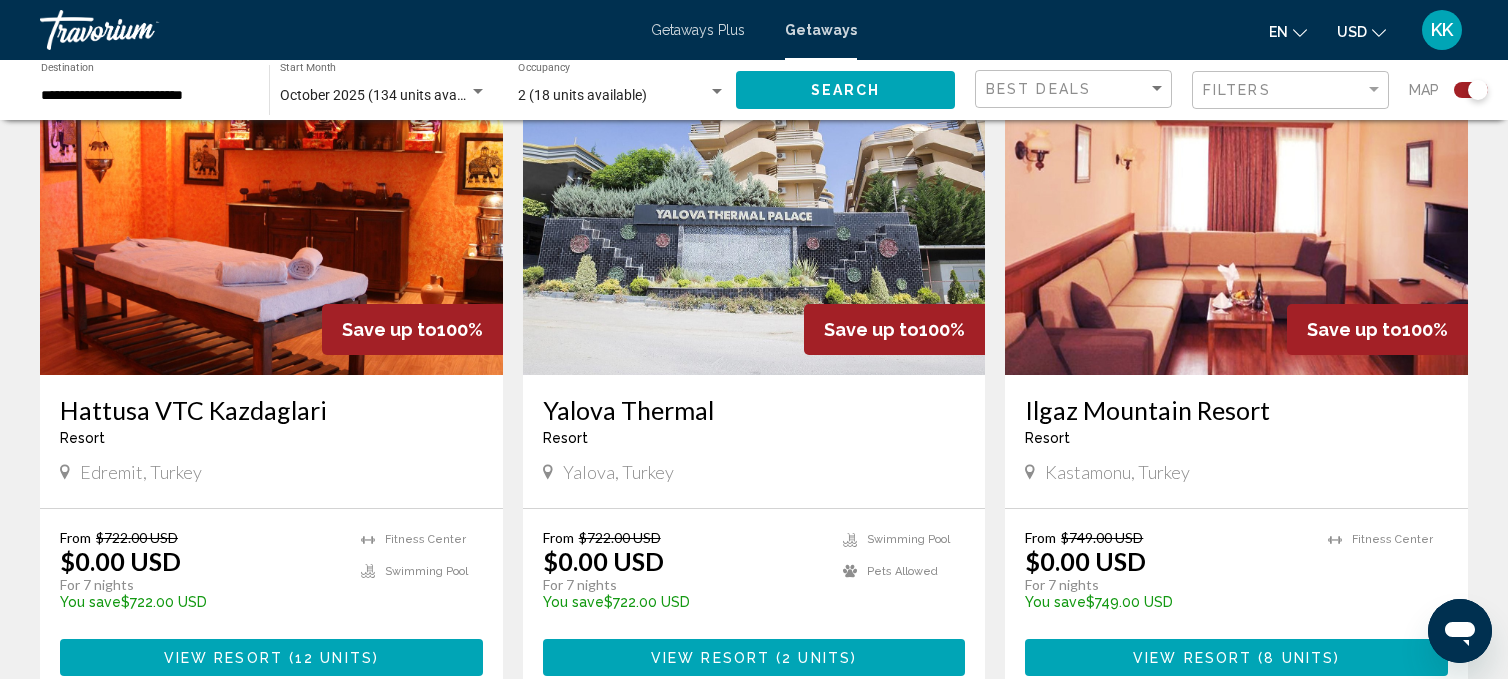click on "View Resort" at bounding box center [1192, 658] 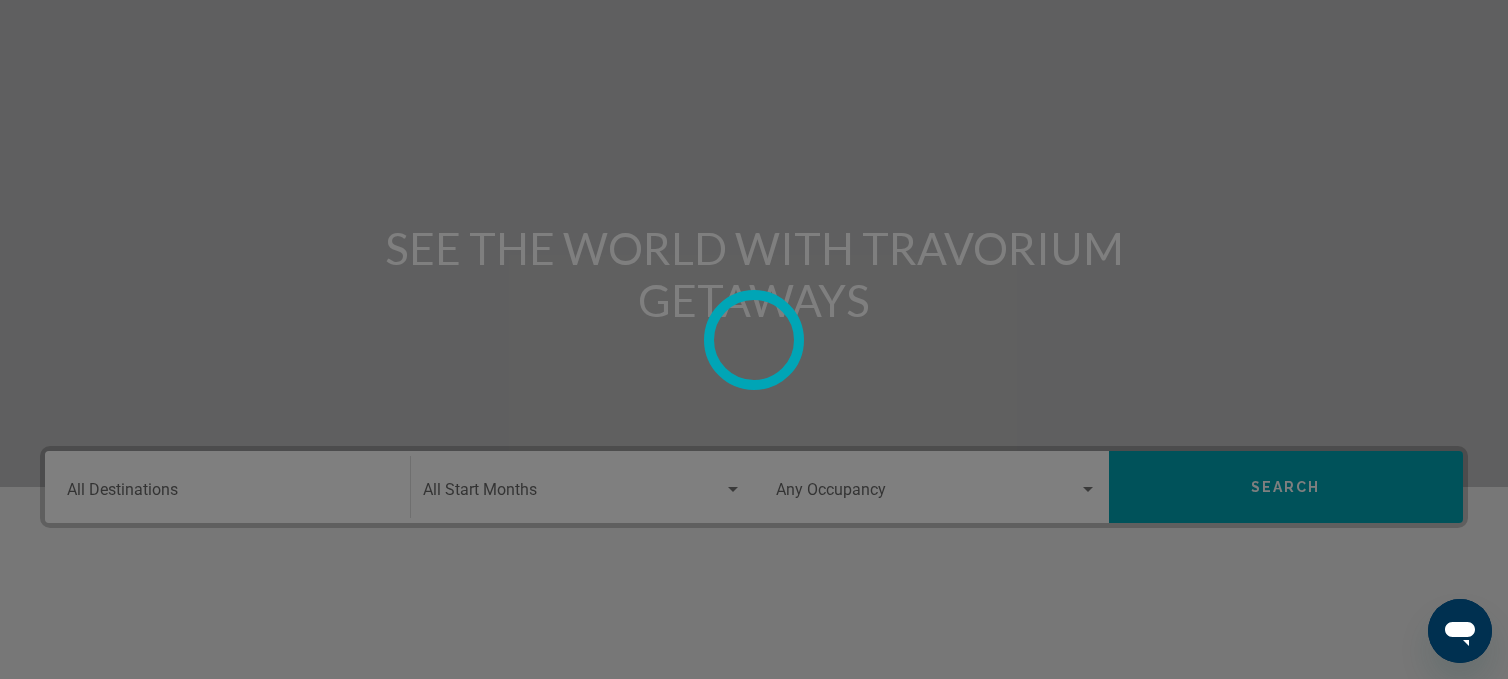 scroll, scrollTop: 0, scrollLeft: 0, axis: both 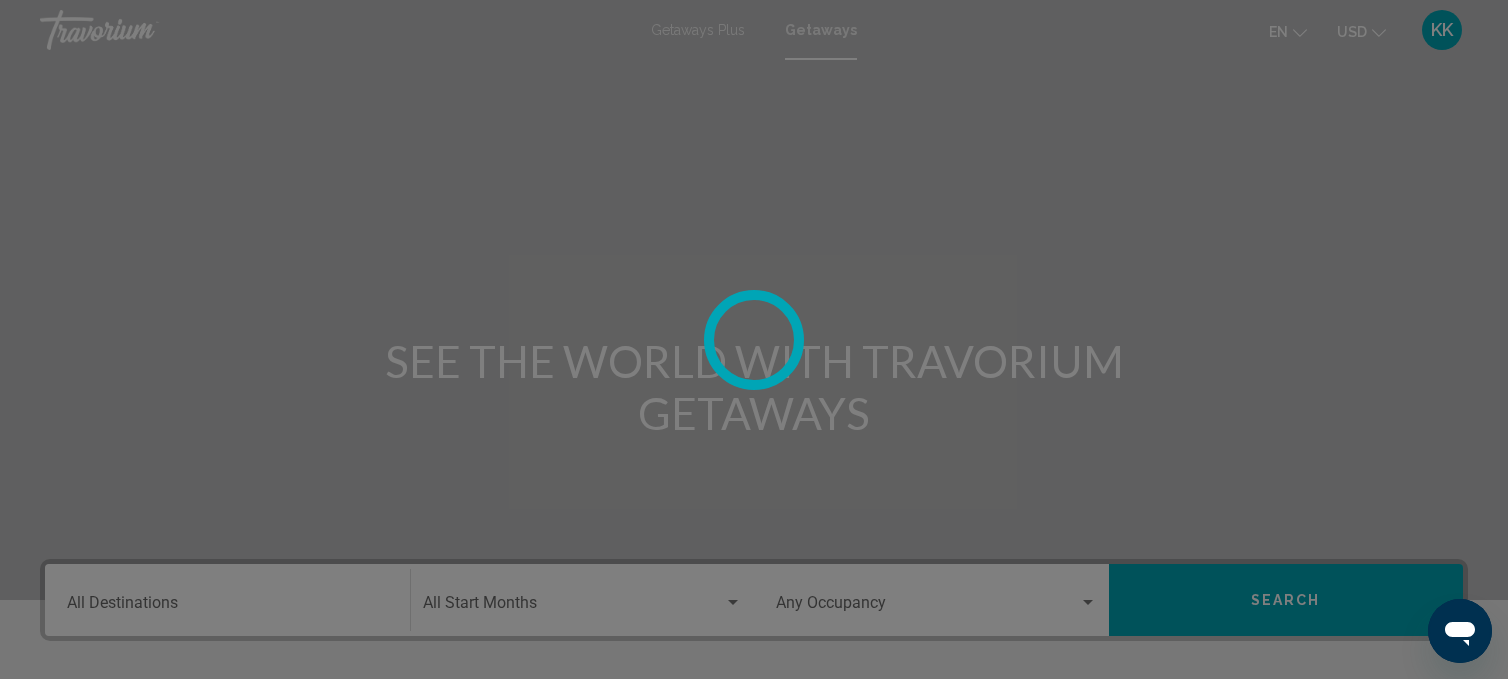click at bounding box center [754, 339] 